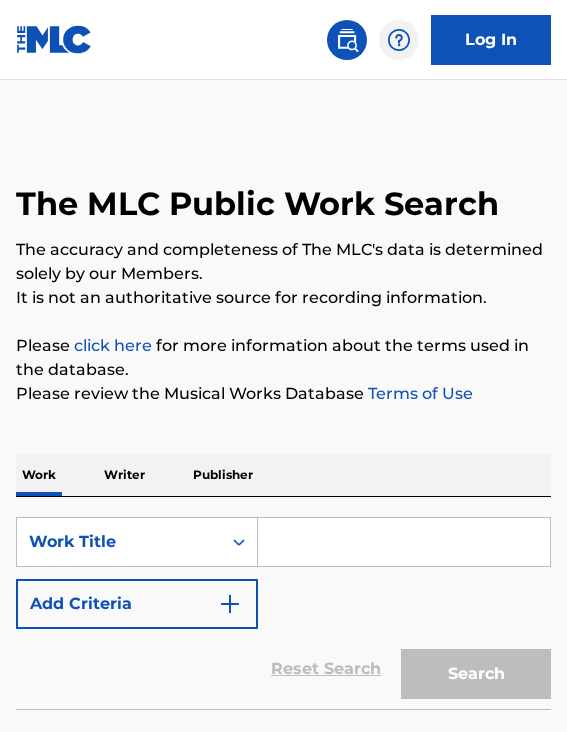 scroll, scrollTop: 0, scrollLeft: 0, axis: both 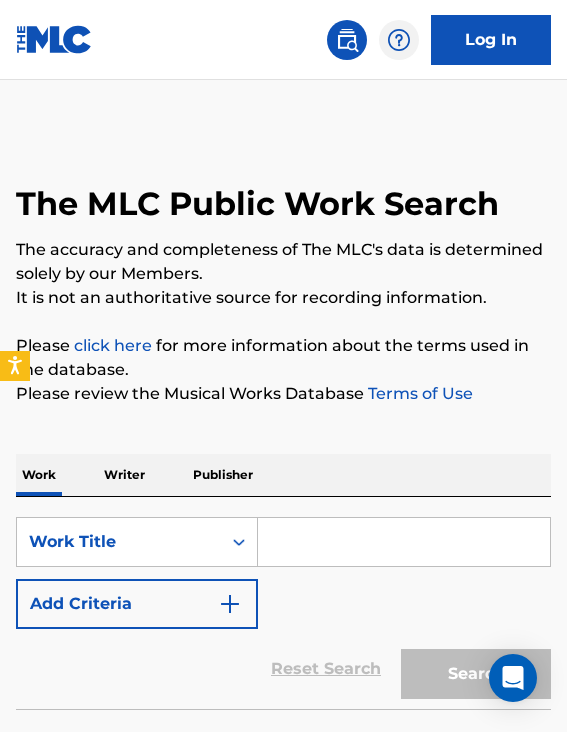 click at bounding box center [404, 542] 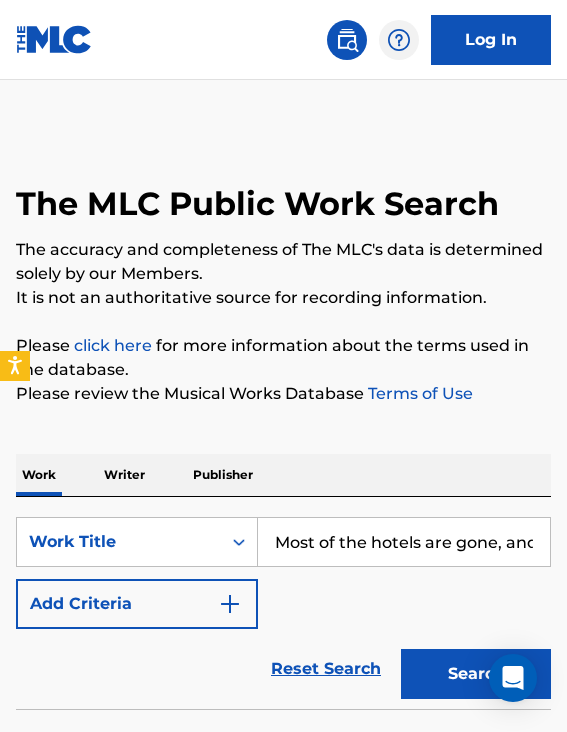scroll, scrollTop: 0, scrollLeft: 0, axis: both 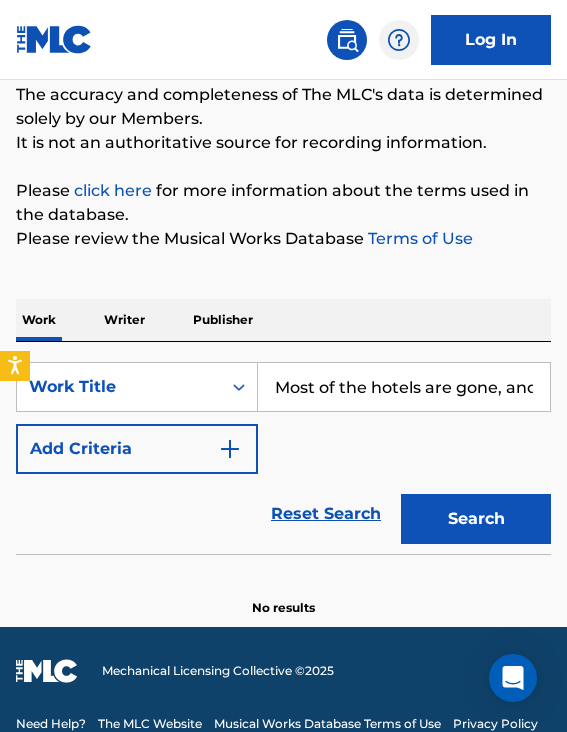 type on "Most of the hotels are gone, and the temperature is not hot." 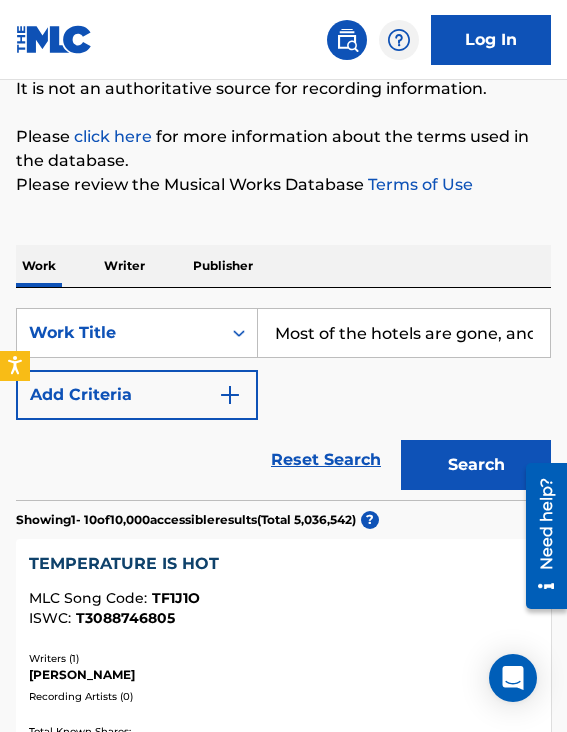 scroll, scrollTop: 214, scrollLeft: 0, axis: vertical 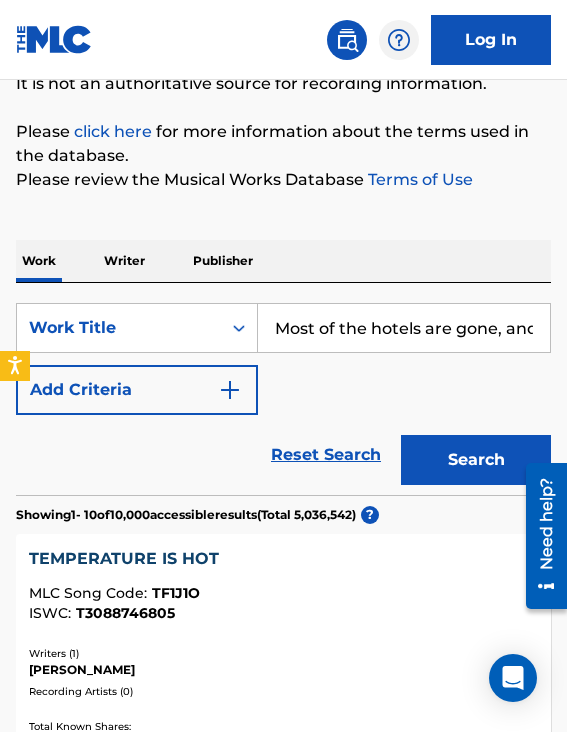 click on "Add Criteria" at bounding box center [137, 390] 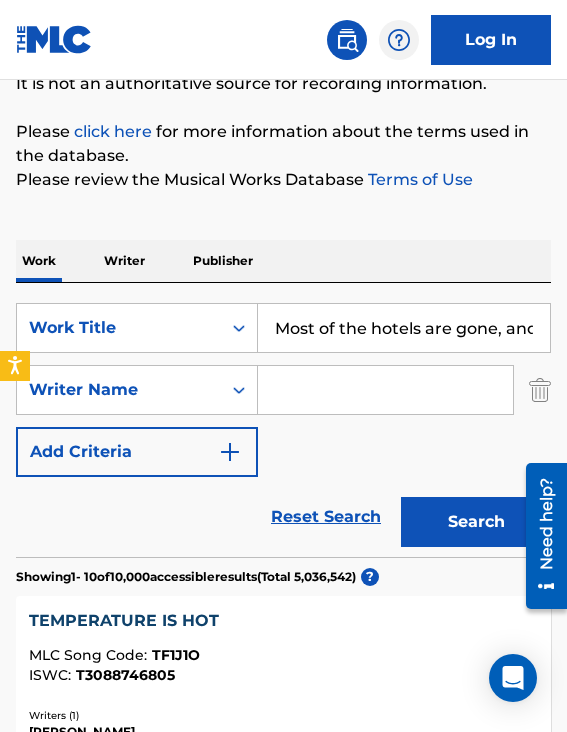 click at bounding box center (385, 390) 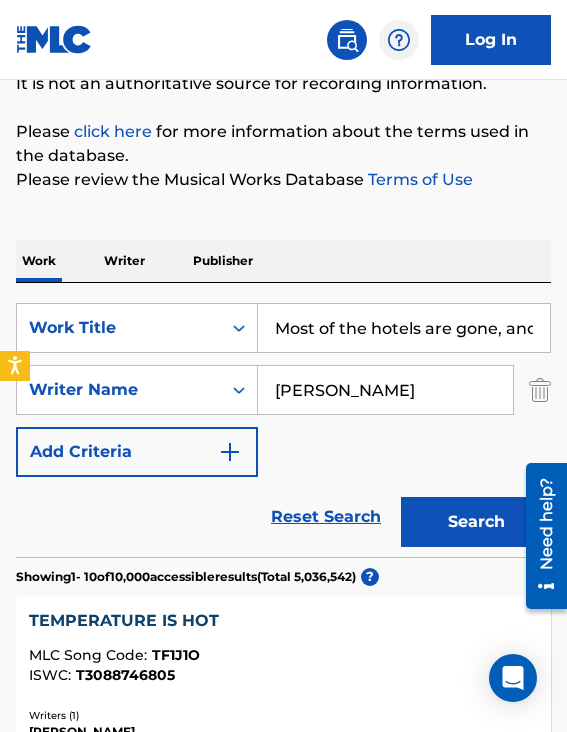 type on "[PERSON_NAME]" 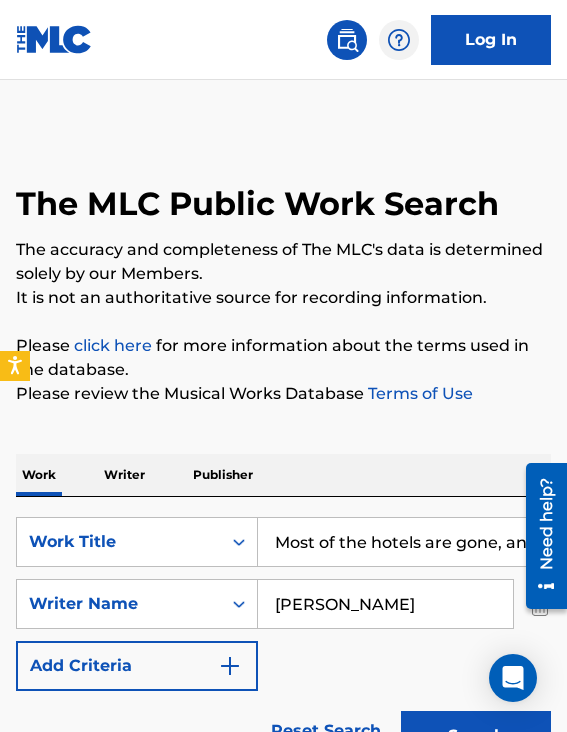 scroll, scrollTop: 79, scrollLeft: 0, axis: vertical 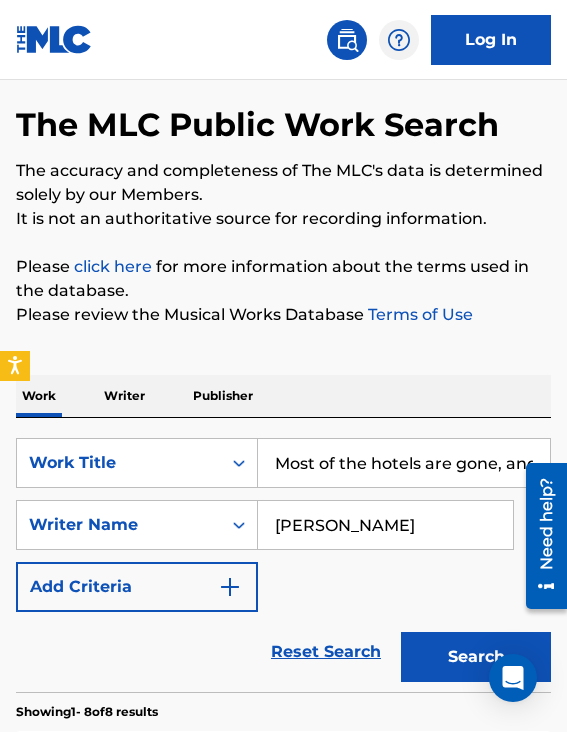 click on "Most of the hotels are gone, and the temperature is not hot." at bounding box center (404, 463) 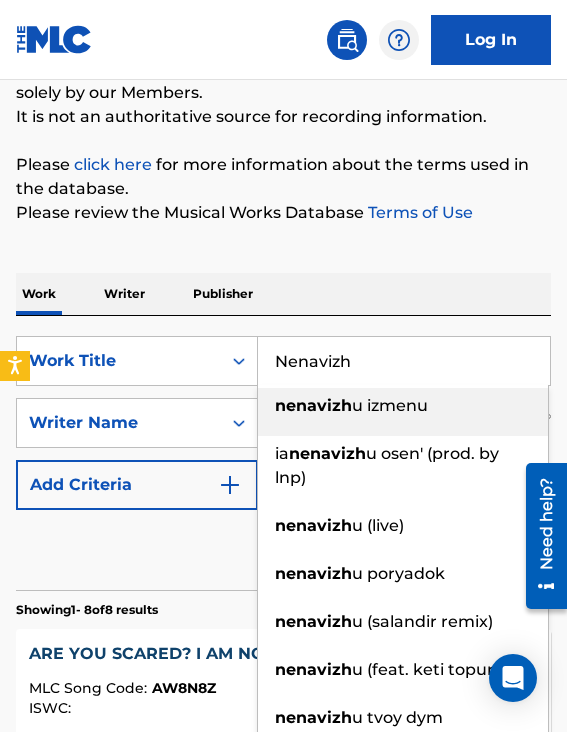 scroll, scrollTop: 197, scrollLeft: 0, axis: vertical 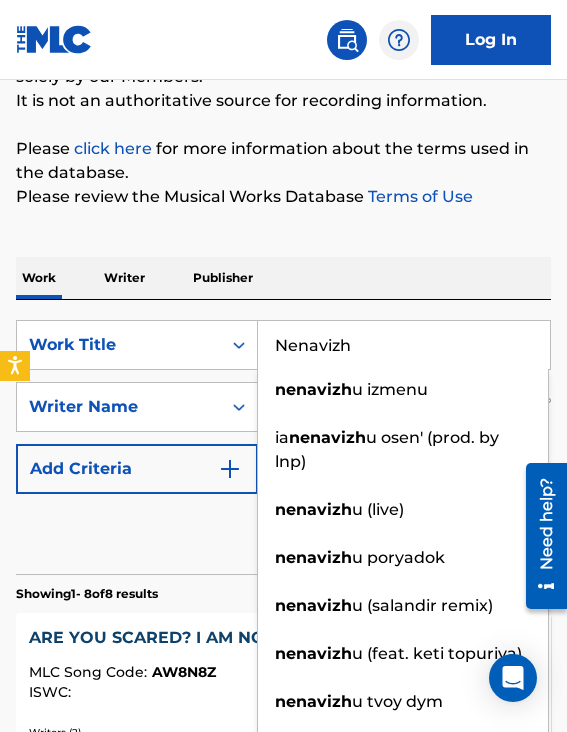 click on "The MLC Public Work Search The accuracy and completeness of The MLC's data is determined solely by our Members. It is not an authoritative source for recording information. Please   click here   for more information about the terms used in the database. Please review the Musical Works Database   Terms of Use Work Writer Publisher SearchWithCriteria1e96a36f-4832-43cc-a748-ce34bf23afd0 Work Title Nenavizh nenavizh u izmenu ia  nenavizh u osen' (prod. by lnp) nenavizh u (live) nenavizh u poryadok nenavizh u ([PERSON_NAME] remix) [PERSON_NAME] u (feat. keti topuriya) nenavizh u tvoy dym nenavizh u nenavizh u tebya nenavizh u, no liubliu SearchWithCriteria1d5dda50-061a-4504-a206-85428497eb69 Writer Name [PERSON_NAME] Add Criteria Reset Search Search Showing  1  -   8  of  8   results   ARE YOU SCARED? I AM NOT MLC Song Code : AW8N8Z ISWC : Writers ( 2 ) [PERSON_NAME], [PERSON_NAME] Recording Artists ( 18 ) IC3PEAK, IC3PEAK, IC3PEAK, IC3PEAK, IC3PEAK Total Known Shares: 100 % I'M NOT AFRAID MLC Song Code : ISWC" at bounding box center (283, 1417) 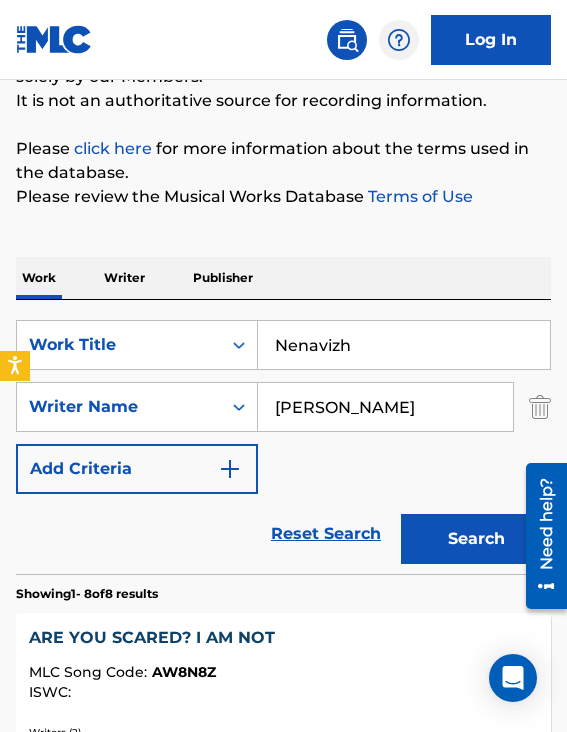 click on "Search" at bounding box center [476, 539] 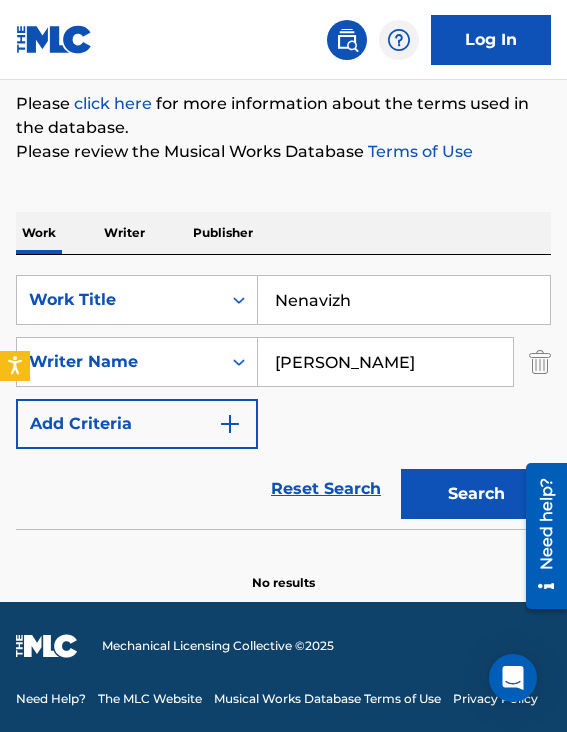 scroll, scrollTop: 242, scrollLeft: 0, axis: vertical 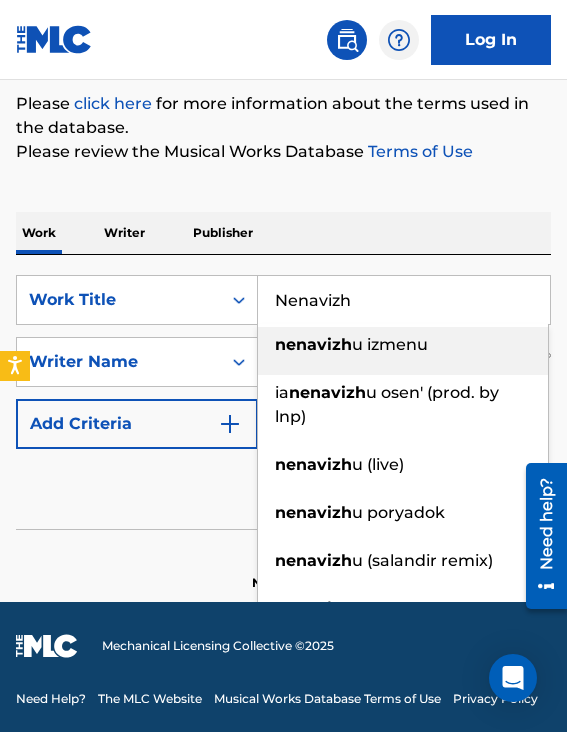 click on "Nenavizh" at bounding box center (404, 300) 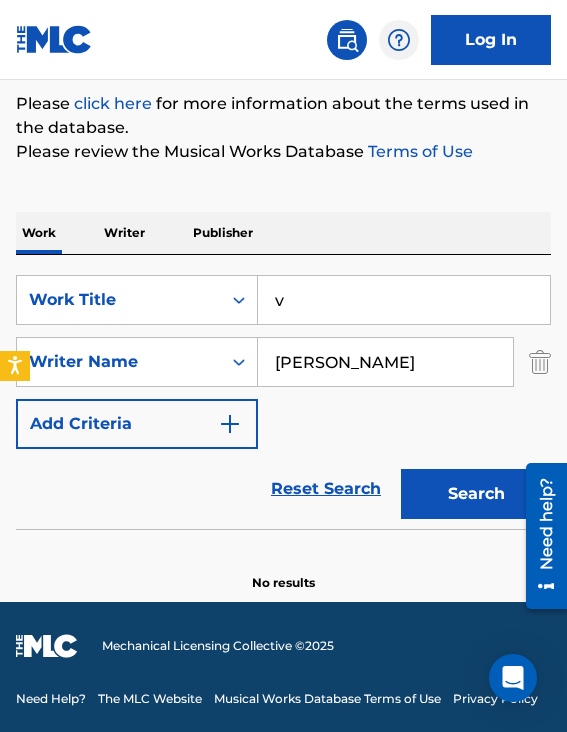 click on "v" at bounding box center [404, 300] 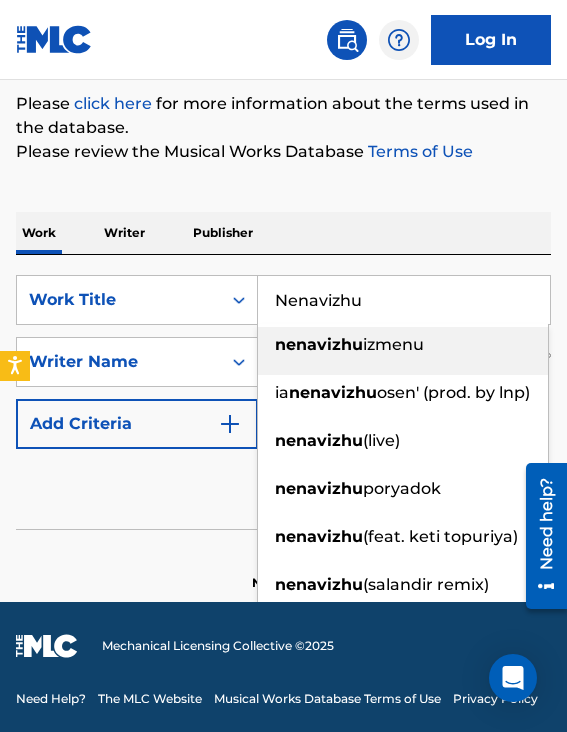 type on "Nenavizhu" 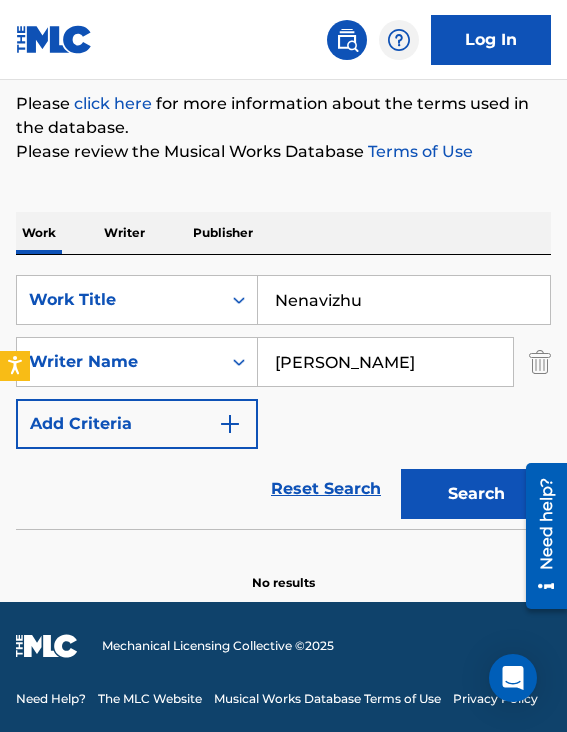 click on "Search" at bounding box center [476, 494] 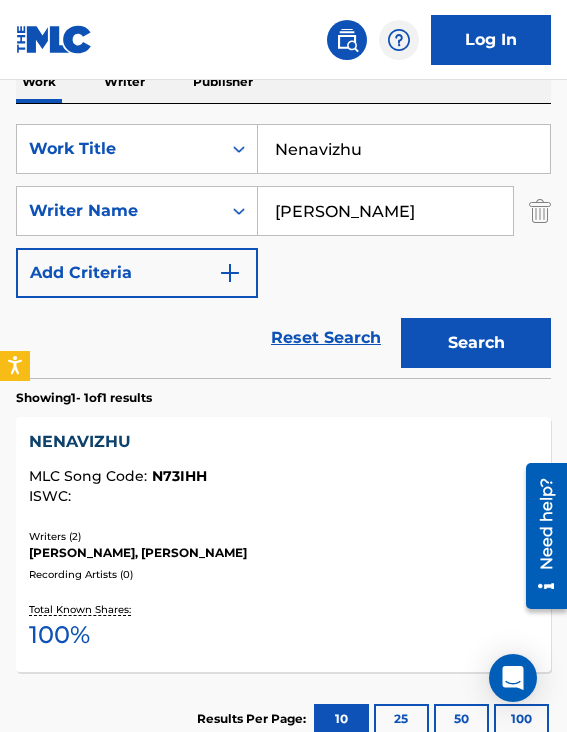 scroll, scrollTop: 436, scrollLeft: 0, axis: vertical 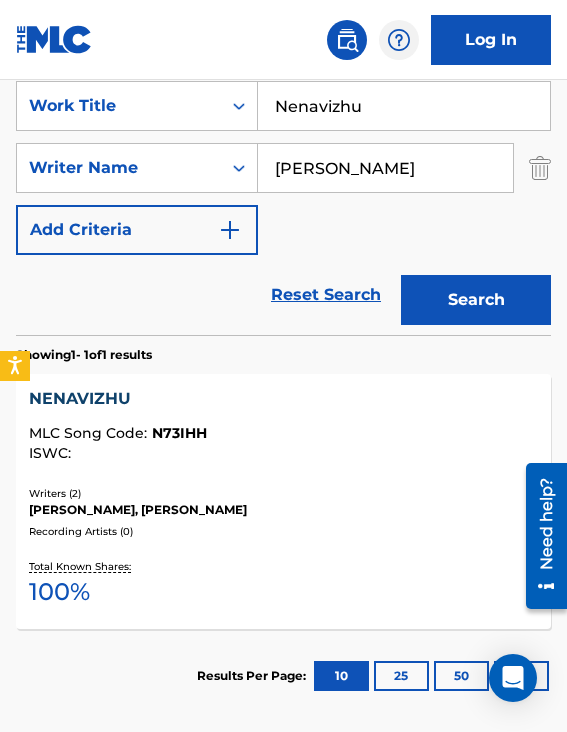 click on "NENAVIZHU MLC Song Code : N73IHH ISWC : Writers ( 2 ) [PERSON_NAME], [PERSON_NAME] Recording Artists ( 0 ) Total Known Shares: 100 %" at bounding box center (283, 501) 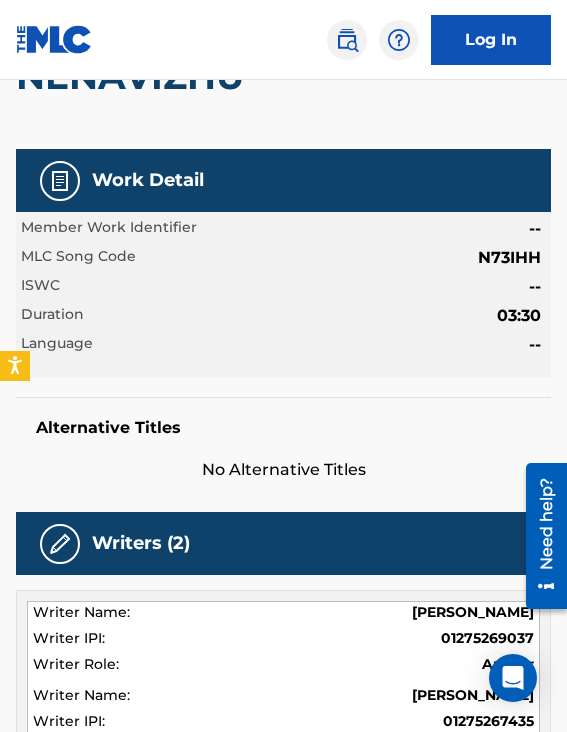scroll, scrollTop: 230, scrollLeft: 0, axis: vertical 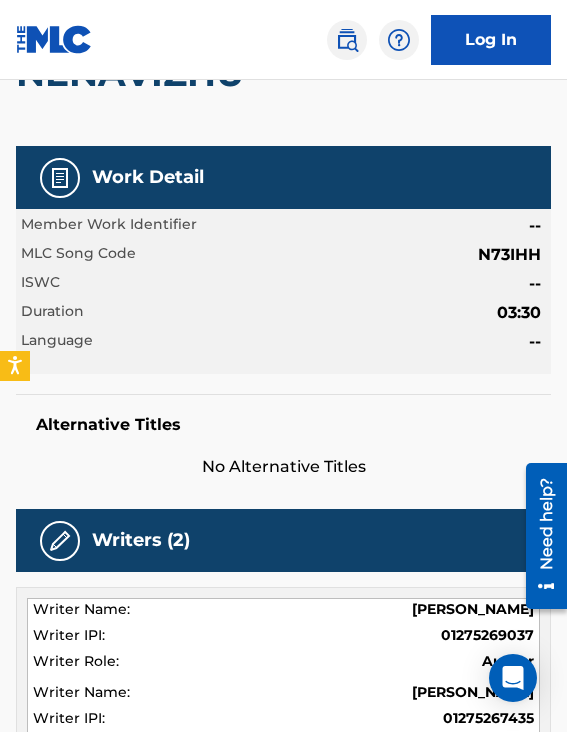 click on "N73IHH" at bounding box center (509, 255) 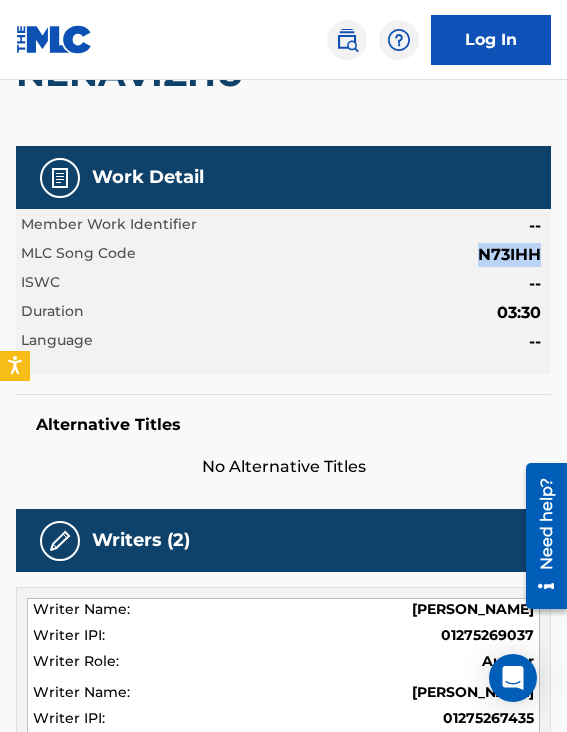 click on "N73IHH" at bounding box center (509, 255) 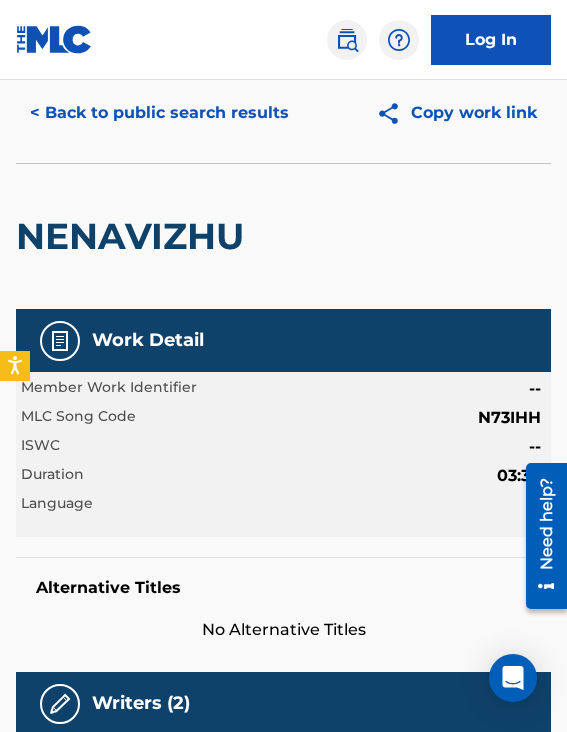 click on "NENAVIZHU" at bounding box center (135, 236) 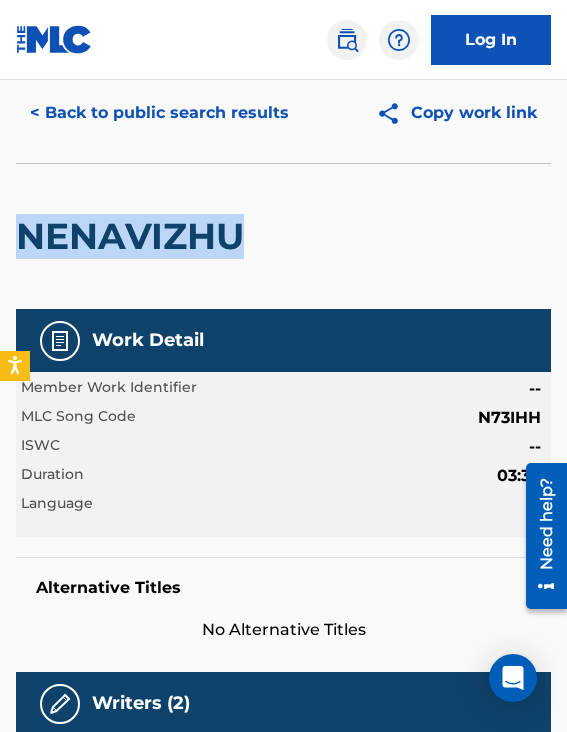 click on "NENAVIZHU" at bounding box center (135, 236) 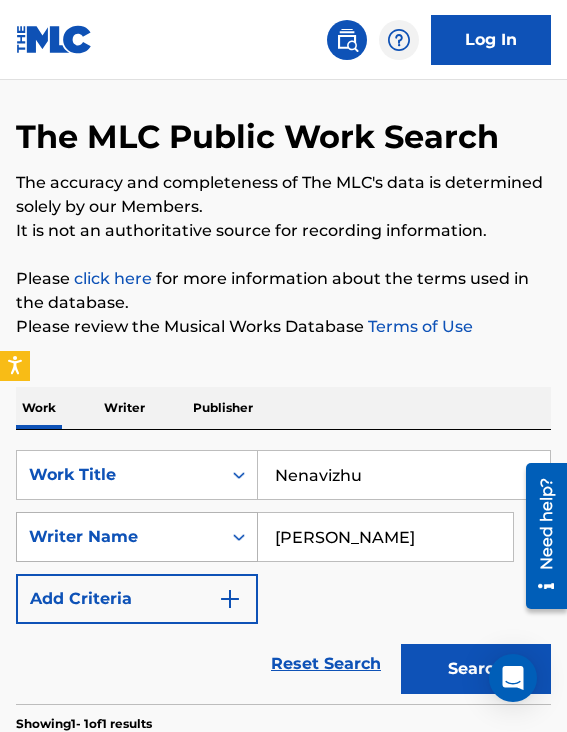 scroll, scrollTop: 436, scrollLeft: 0, axis: vertical 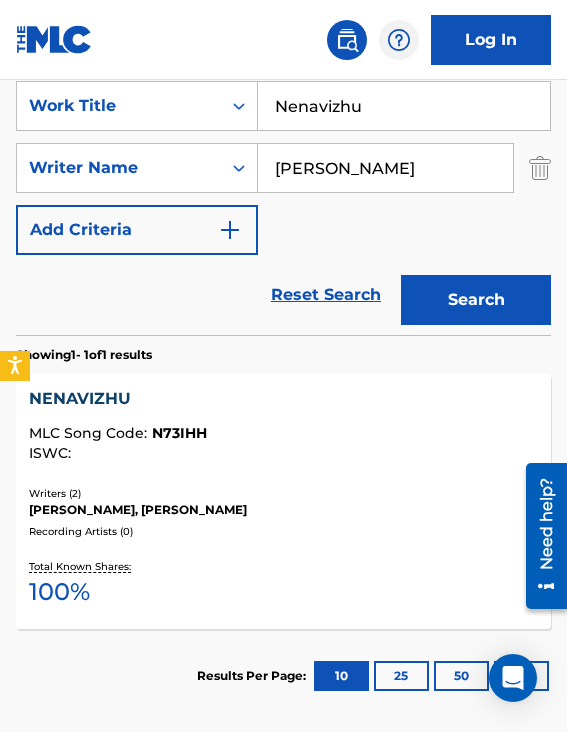 click on "Nenavizhu" at bounding box center [404, 106] 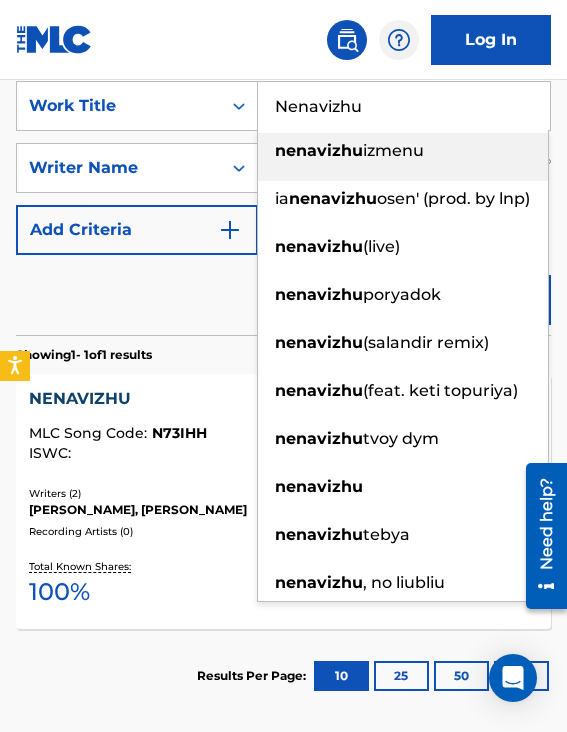 click on "Nenavizhu" at bounding box center (404, 106) 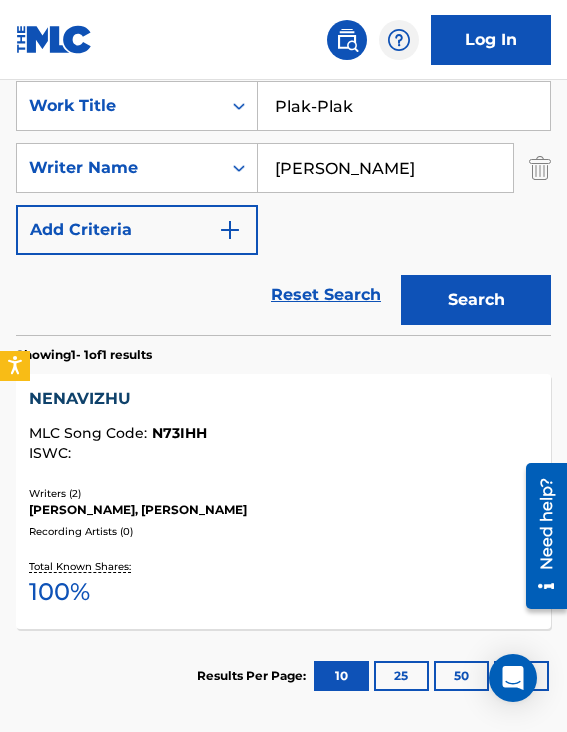 type on "Plak-Plak" 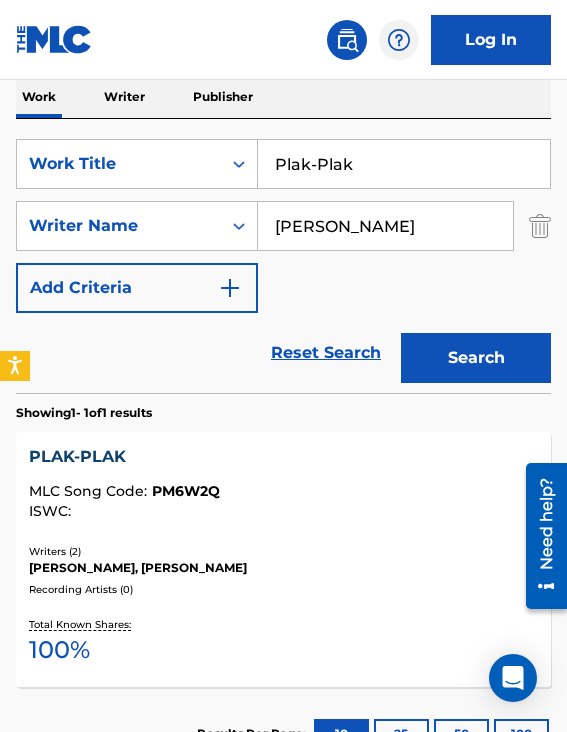 scroll, scrollTop: 404, scrollLeft: 0, axis: vertical 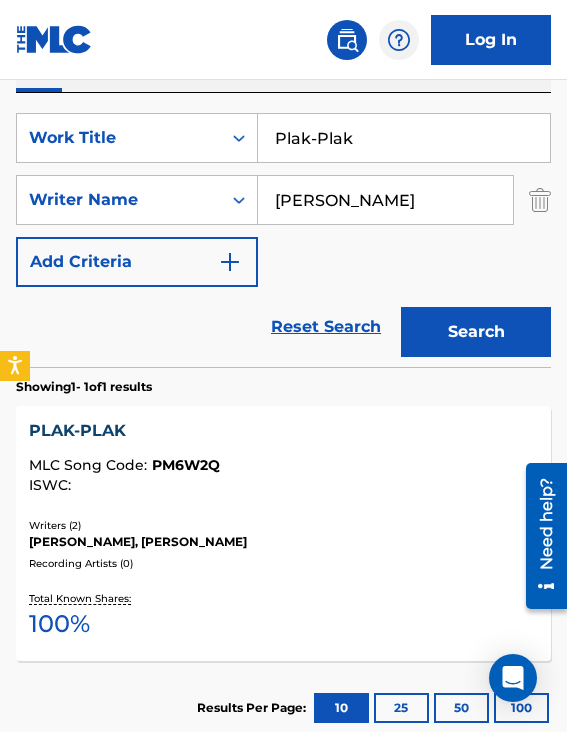 click on "Log In" at bounding box center [283, 40] 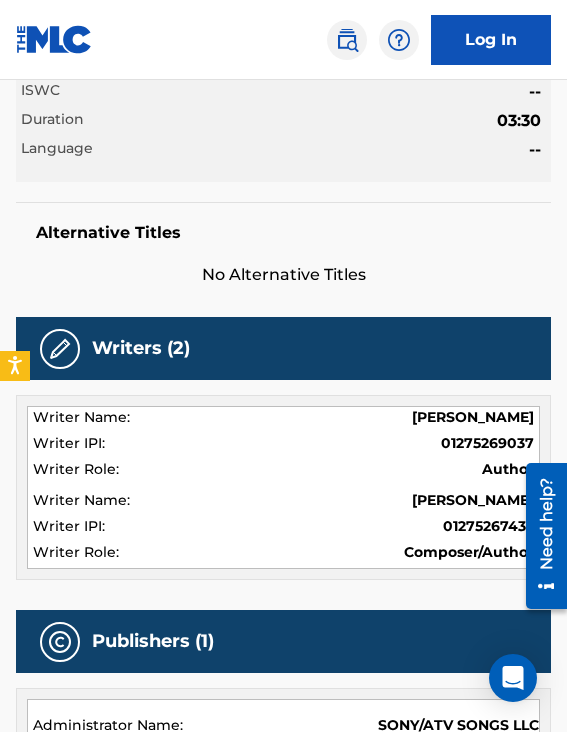 scroll, scrollTop: 368, scrollLeft: 0, axis: vertical 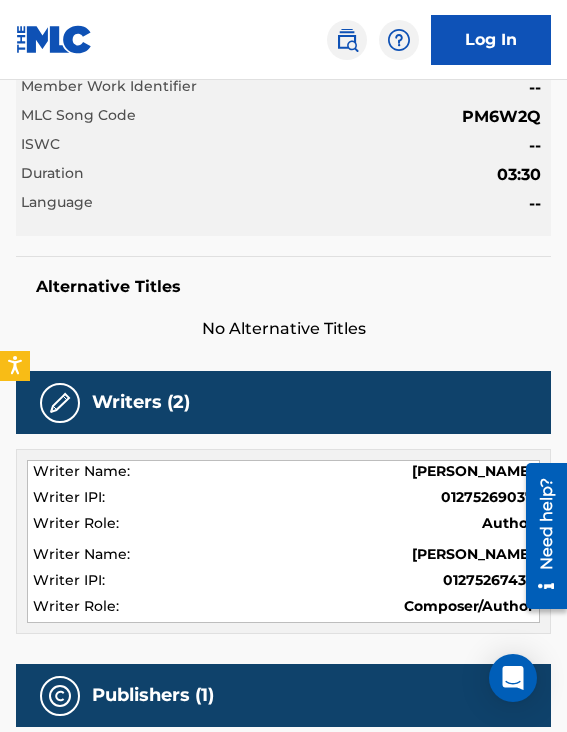 click on "PM6W2Q" at bounding box center [501, 117] 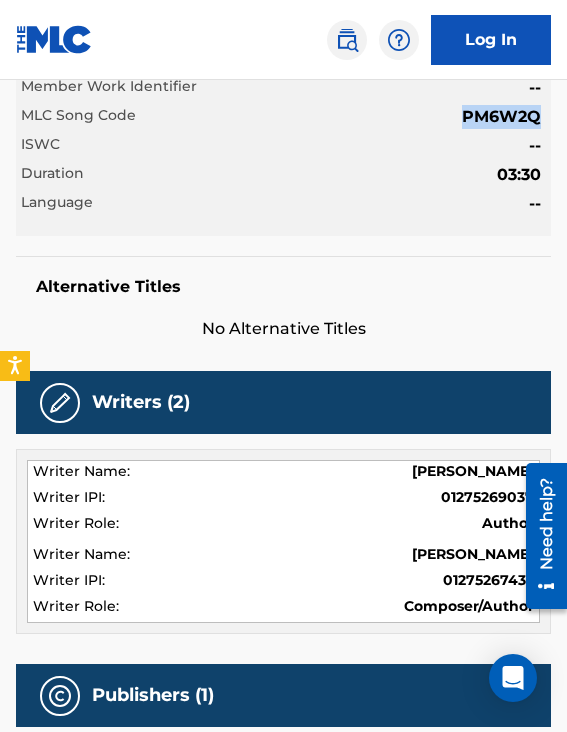 click on "PM6W2Q" at bounding box center (501, 117) 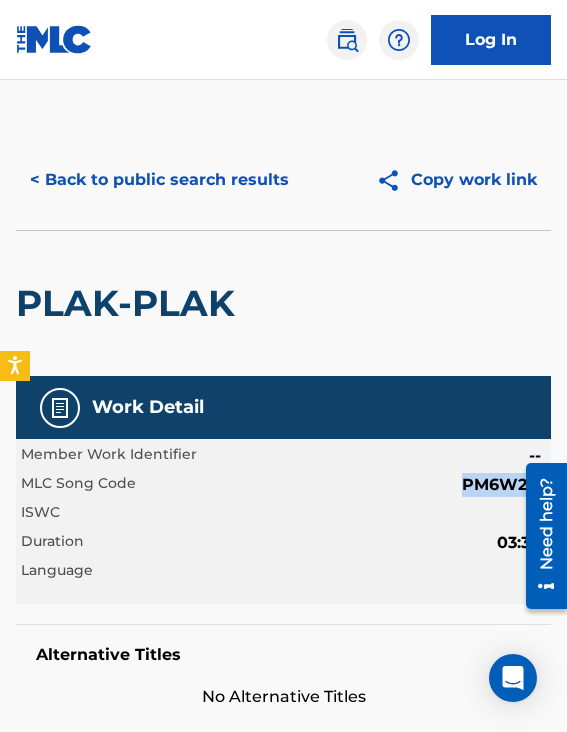 scroll, scrollTop: -1, scrollLeft: 0, axis: vertical 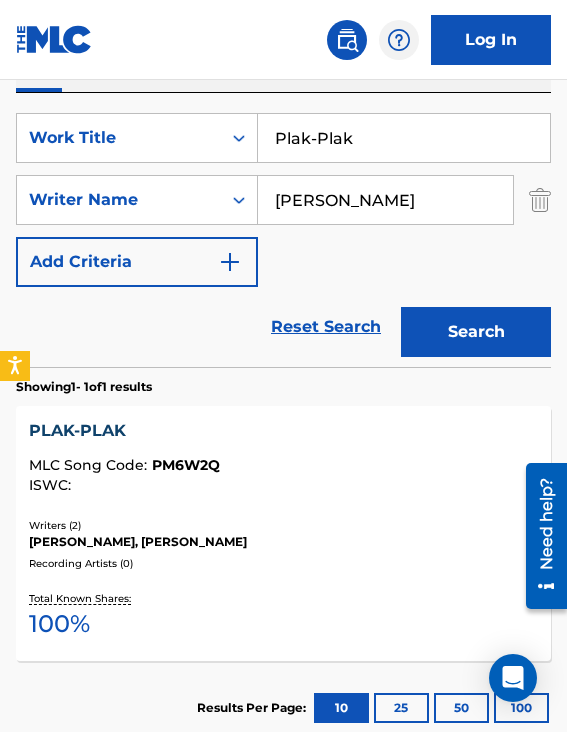 click on "Plak-Plak" at bounding box center (404, 138) 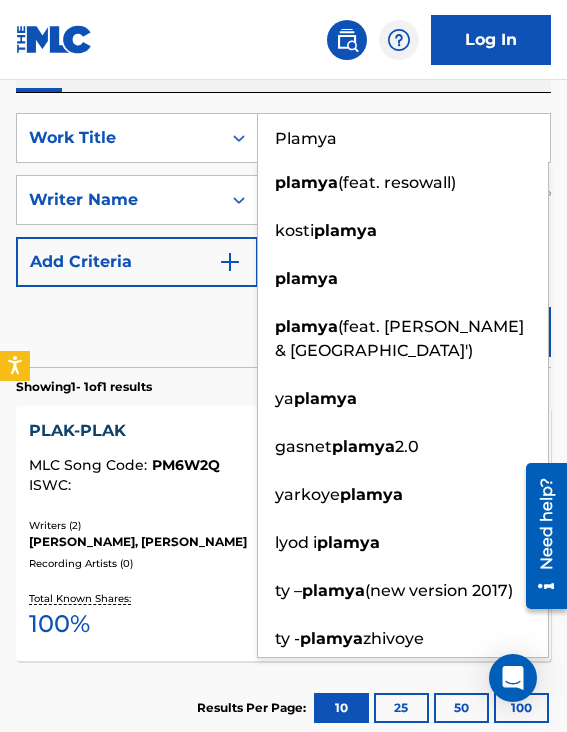 type on "Plamya" 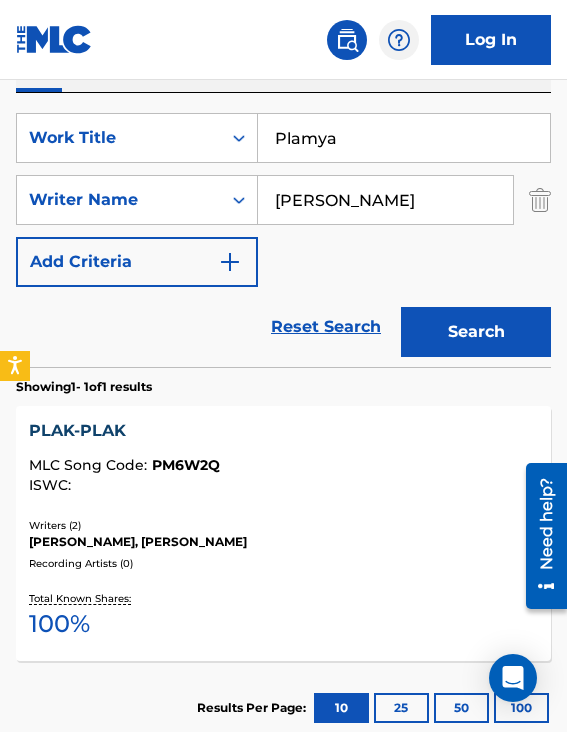 click on "Search" at bounding box center (476, 332) 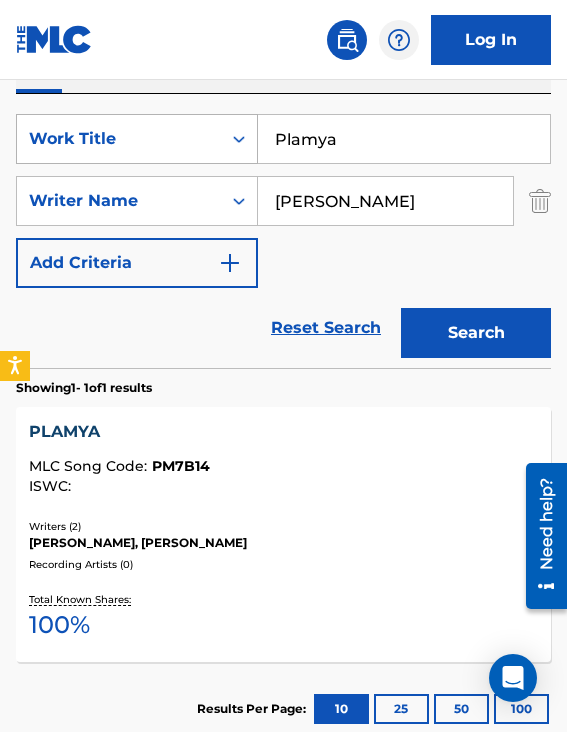 scroll, scrollTop: 548, scrollLeft: 0, axis: vertical 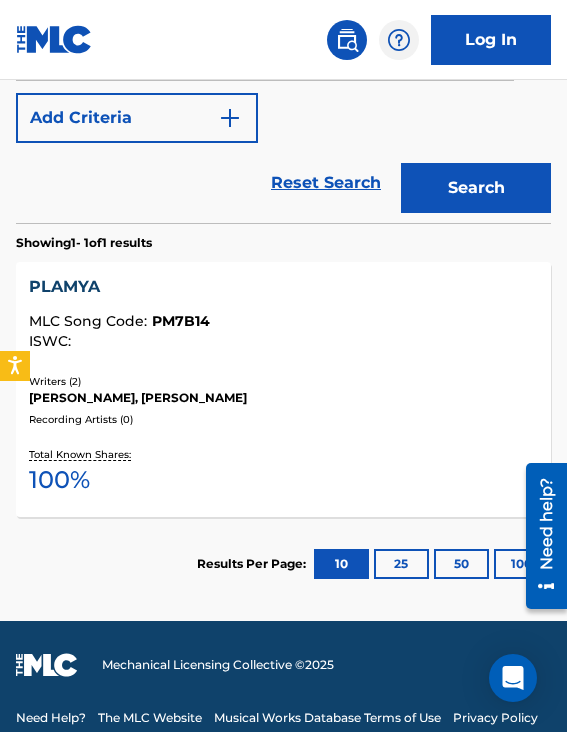 click on "PM7B14" at bounding box center [181, 321] 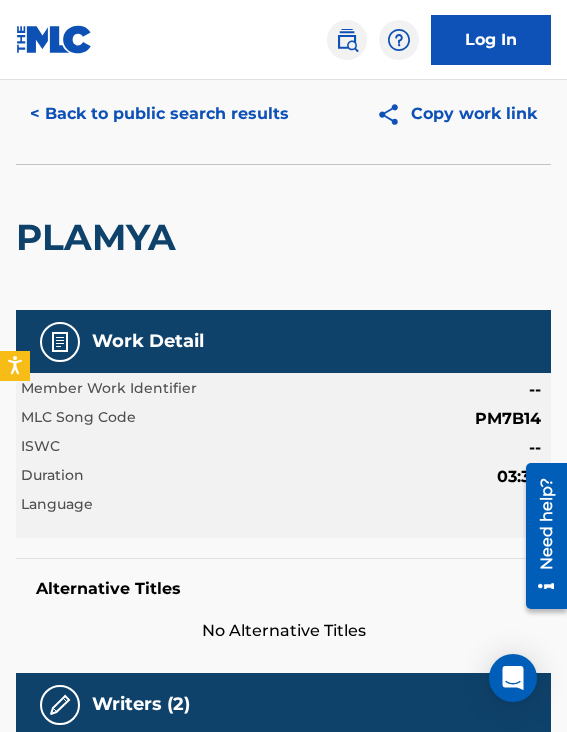 scroll, scrollTop: 139, scrollLeft: 0, axis: vertical 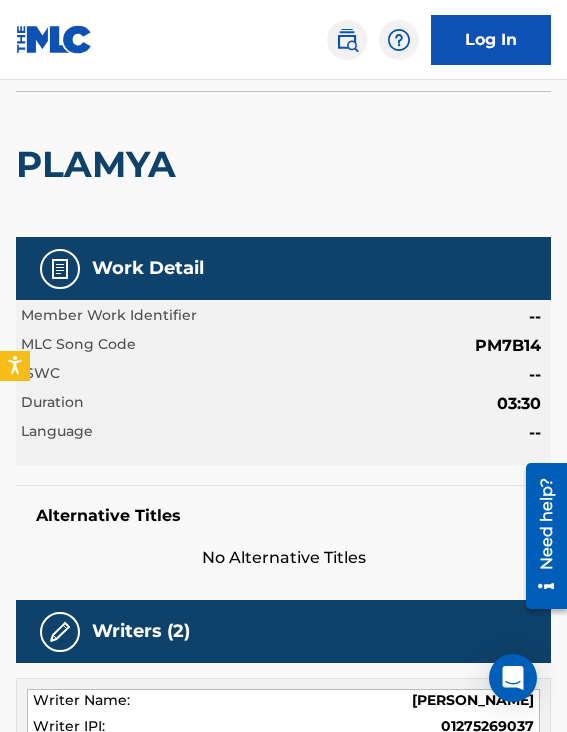 click on "PM7B14" at bounding box center (508, 346) 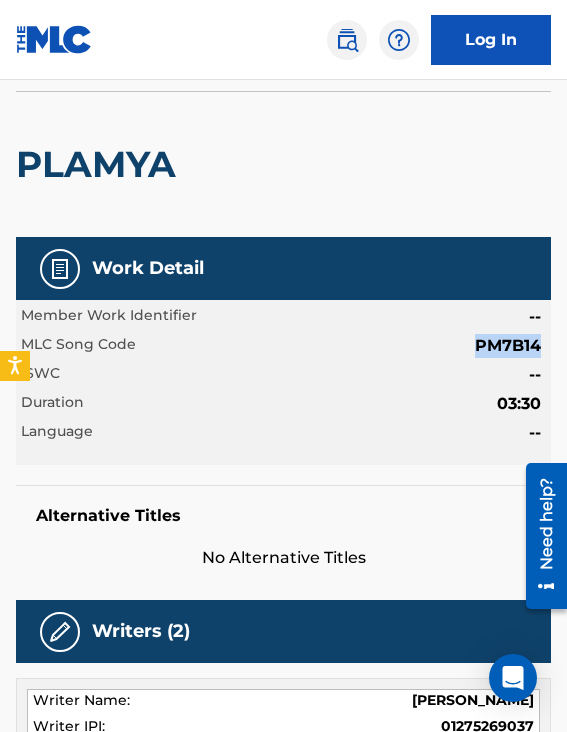 click on "PM7B14" at bounding box center [508, 346] 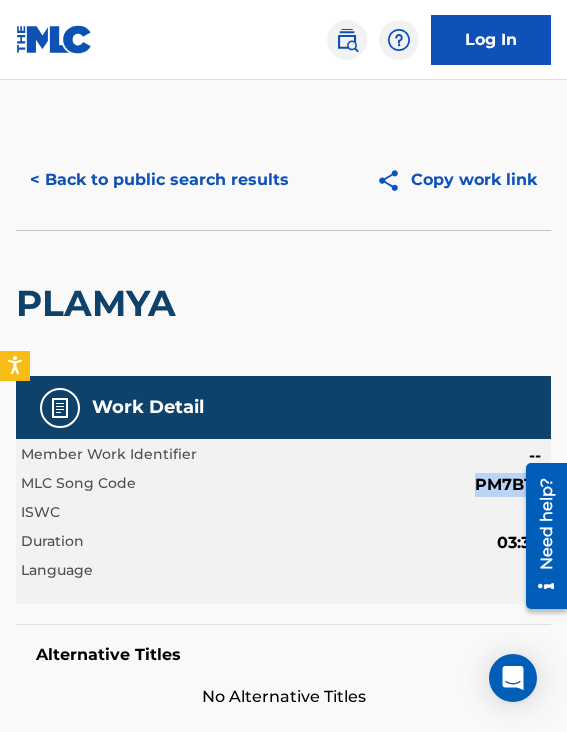 scroll, scrollTop: -1, scrollLeft: 0, axis: vertical 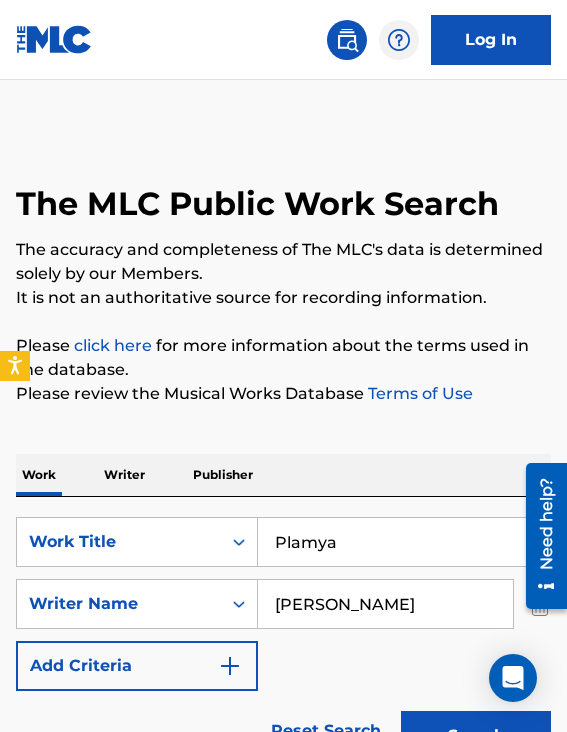 click on "The MLC Public Work Search The accuracy and completeness of The MLC's data is determined solely by our Members. It is not an authoritative source for recording information. Please   click here   for more information about the terms used in the database. Please review the Musical Works Database   Terms of Use Work Writer Publisher SearchWithCriteria1e96a36f-4832-43cc-a748-ce34bf23afd0 Work Title Plamya SearchWithCriteria1d5dda50-061a-4504-a206-85428497eb69 Writer Name [PERSON_NAME] Add Criteria Reset Search Search Showing  1  -   1  of  1   results   PLAMYA MLC Song Code : PM7B14 ISWC : Writers ( 2 ) [PERSON_NAME], [PERSON_NAME] Recording Artists ( 0 ) Total Known Shares: 100 % Results Per Page: 10 25 50 100" at bounding box center [283, 624] 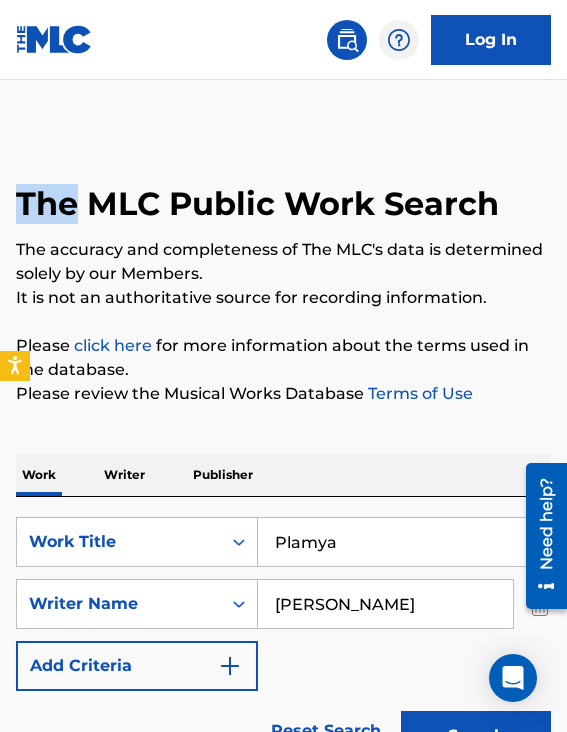 click on "The MLC Public Work Search The accuracy and completeness of The MLC's data is determined solely by our Members. It is not an authoritative source for recording information. Please   click here   for more information about the terms used in the database. Please review the Musical Works Database   Terms of Use Work Writer Publisher SearchWithCriteria1e96a36f-4832-43cc-a748-ce34bf23afd0 Work Title Plamya SearchWithCriteria1d5dda50-061a-4504-a206-85428497eb69 Writer Name [PERSON_NAME] Add Criteria Reset Search Search Showing  1  -   1  of  1   results   PLAMYA MLC Song Code : PM7B14 ISWC : Writers ( 2 ) [PERSON_NAME], [PERSON_NAME] Recording Artists ( 0 ) Total Known Shares: 100 % Results Per Page: 10 25 50 100" at bounding box center (283, 624) 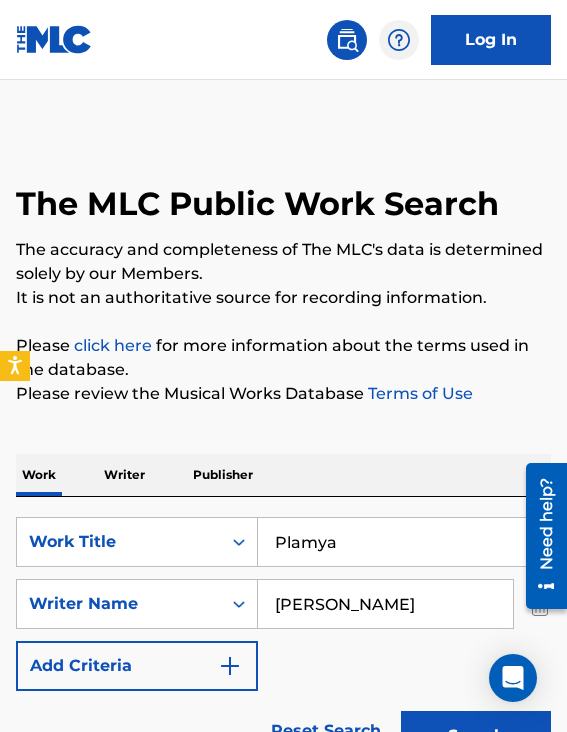 click on "The accuracy and completeness of The MLC's data is determined solely by our Members." at bounding box center (283, 262) 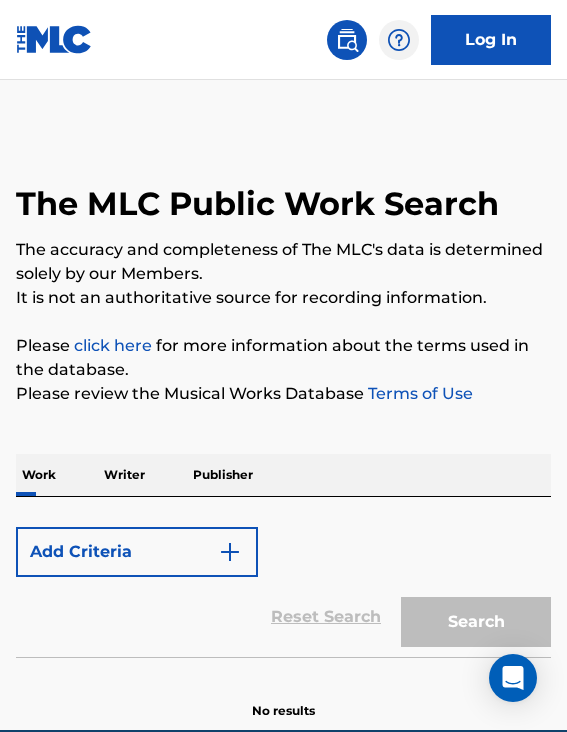 scroll, scrollTop: 0, scrollLeft: 0, axis: both 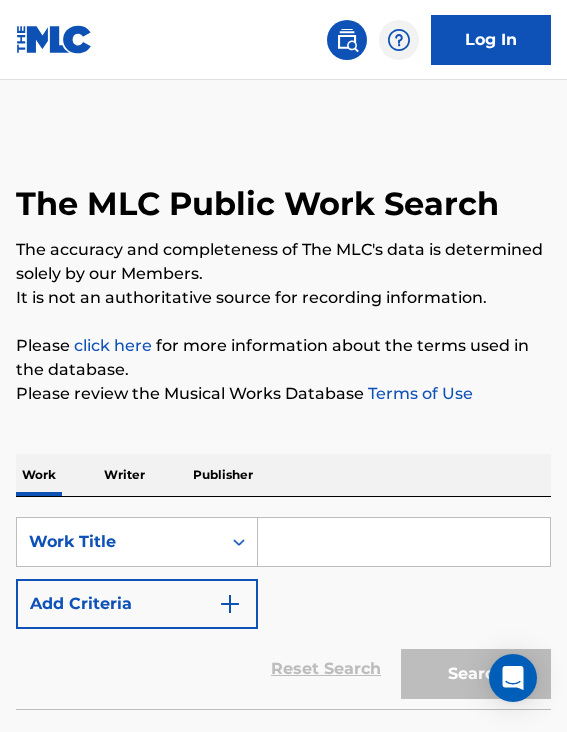 click at bounding box center (404, 542) 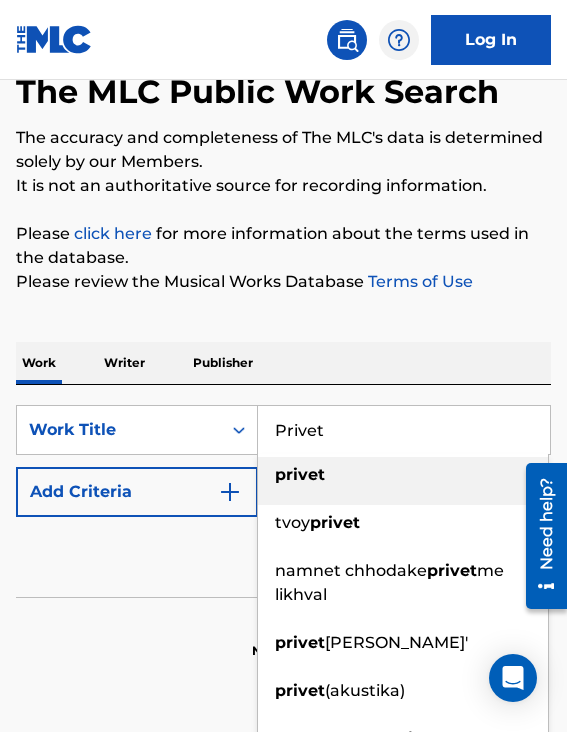 scroll, scrollTop: 125, scrollLeft: 0, axis: vertical 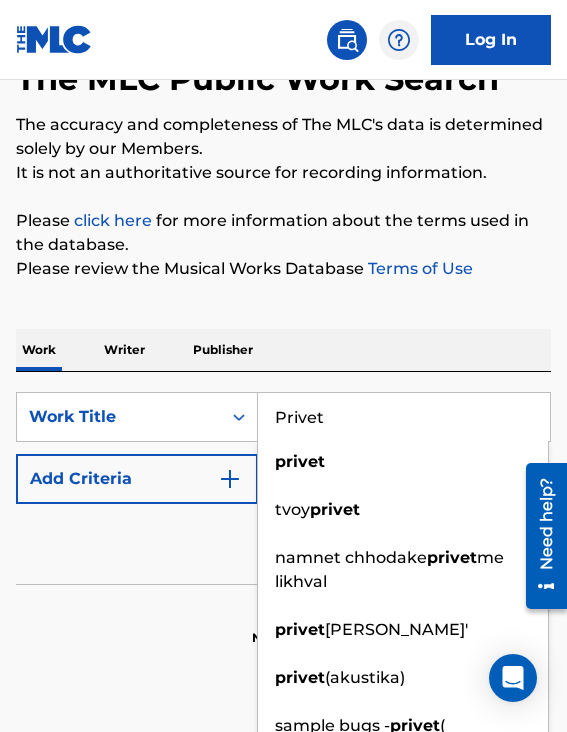 type on "Privet" 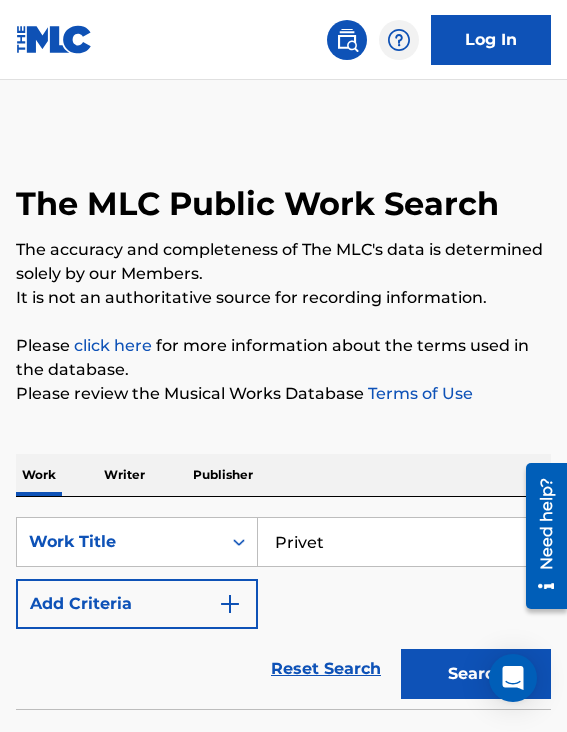 click at bounding box center [230, 604] 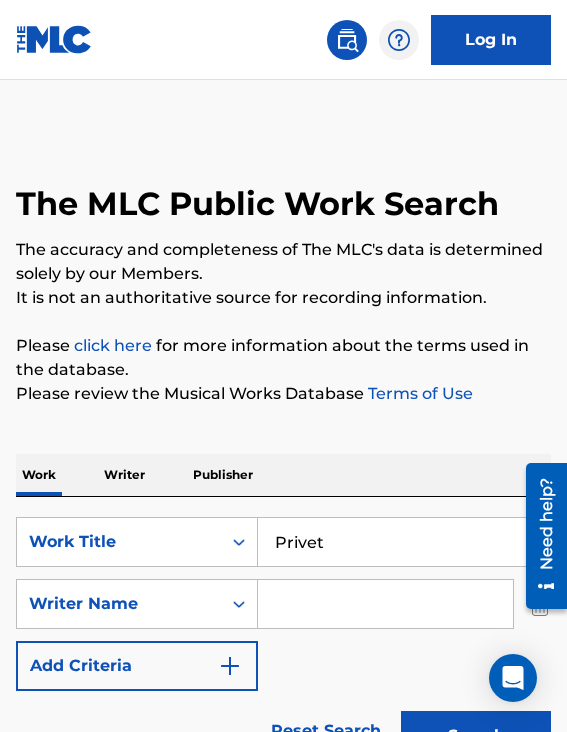 click at bounding box center (385, 604) 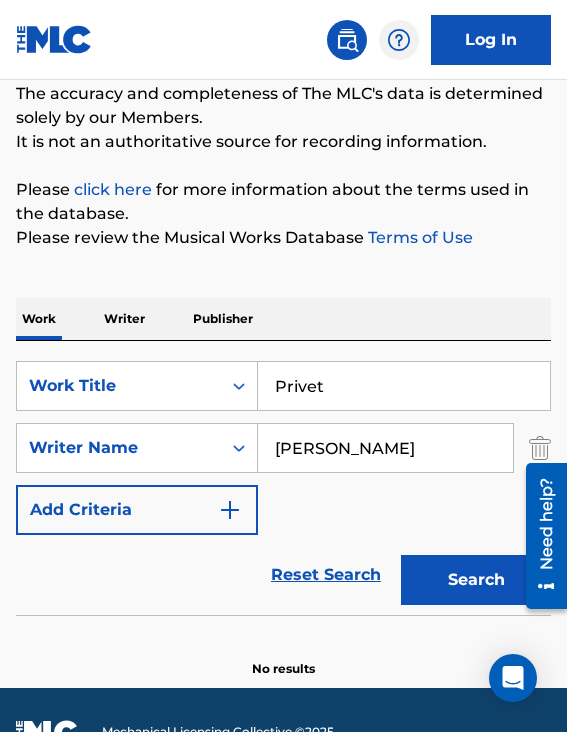 scroll, scrollTop: 164, scrollLeft: 0, axis: vertical 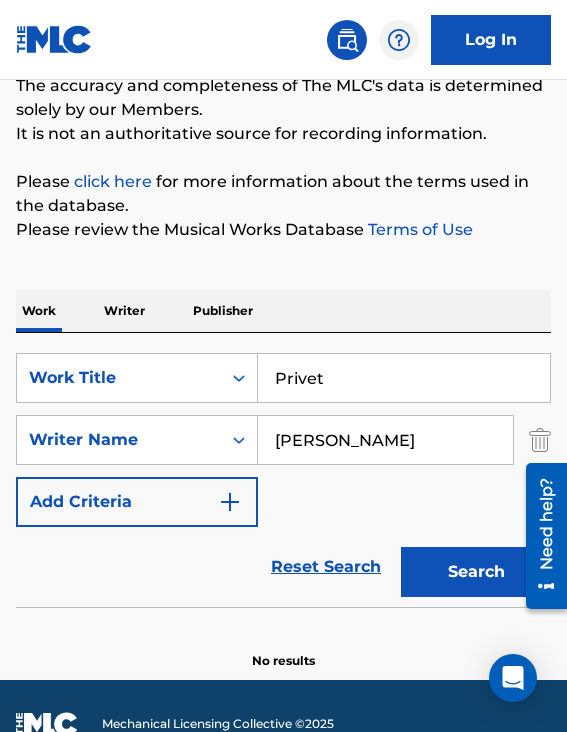 type on "[PERSON_NAME]" 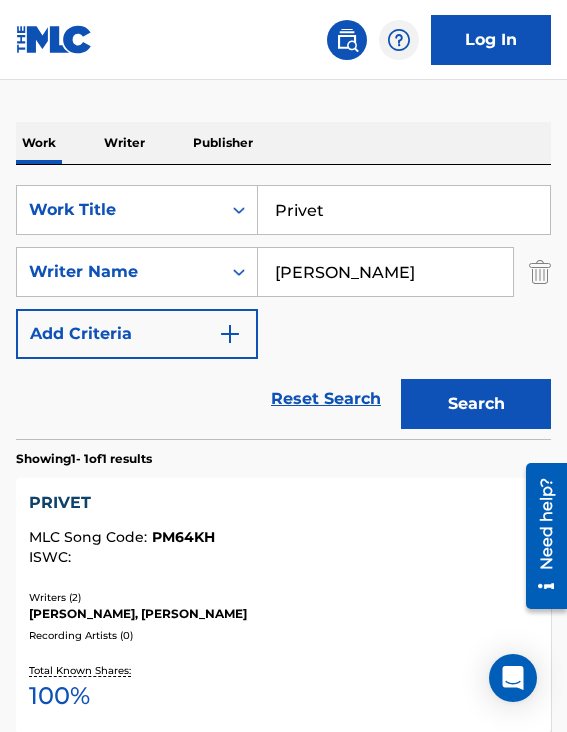 scroll, scrollTop: 366, scrollLeft: 0, axis: vertical 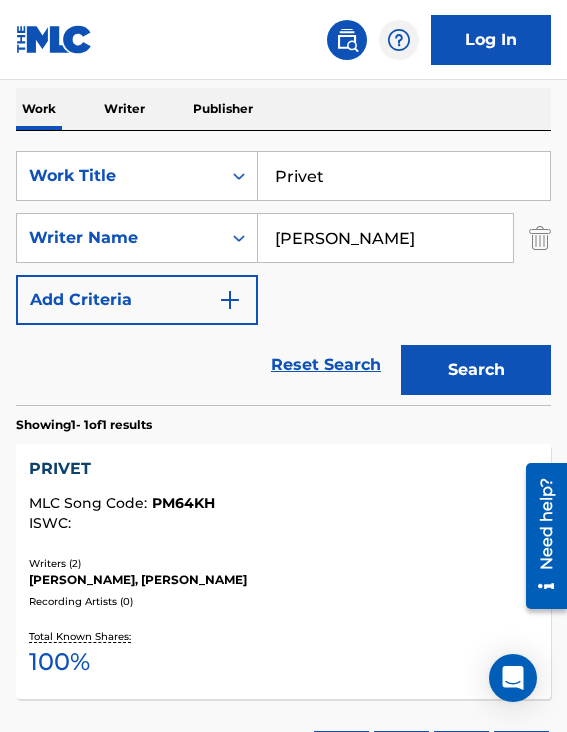 click on "ISWC :" at bounding box center (283, 523) 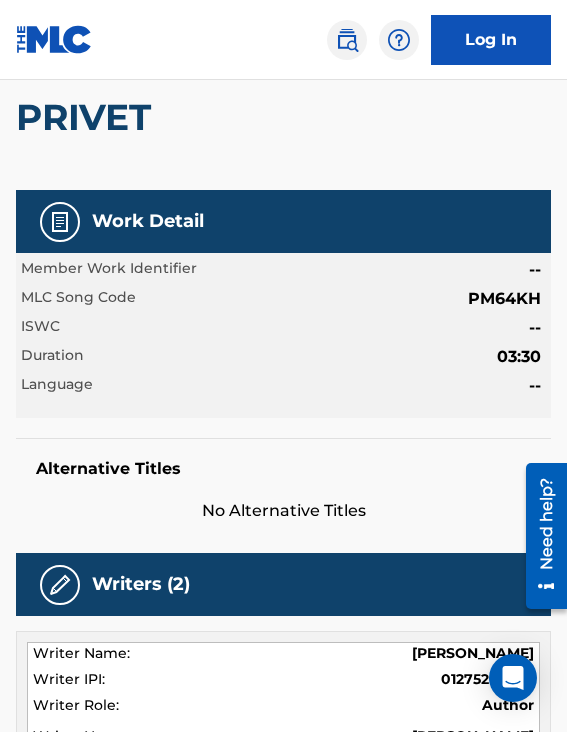 scroll, scrollTop: 279, scrollLeft: 0, axis: vertical 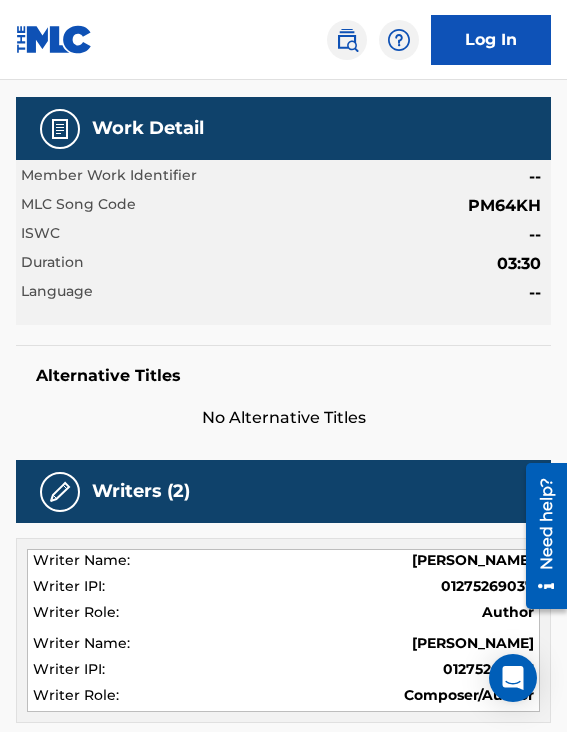 click on "PM64KH" at bounding box center (504, 206) 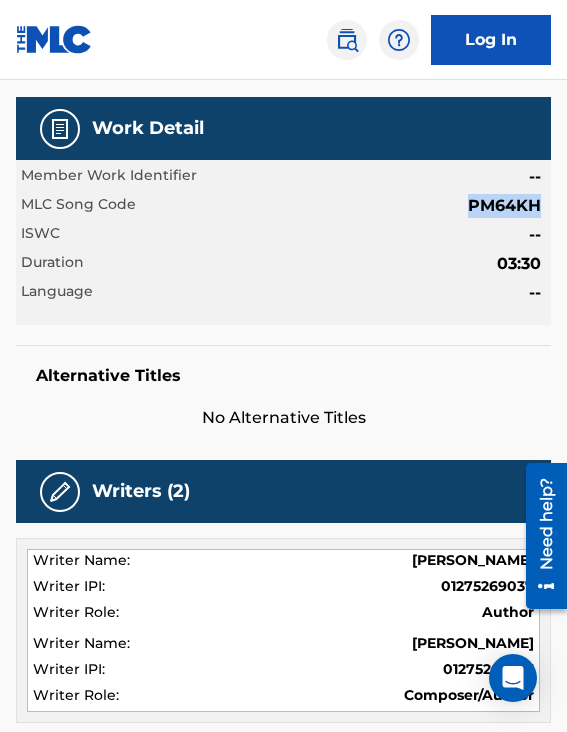 click on "PM64KH" at bounding box center (504, 206) 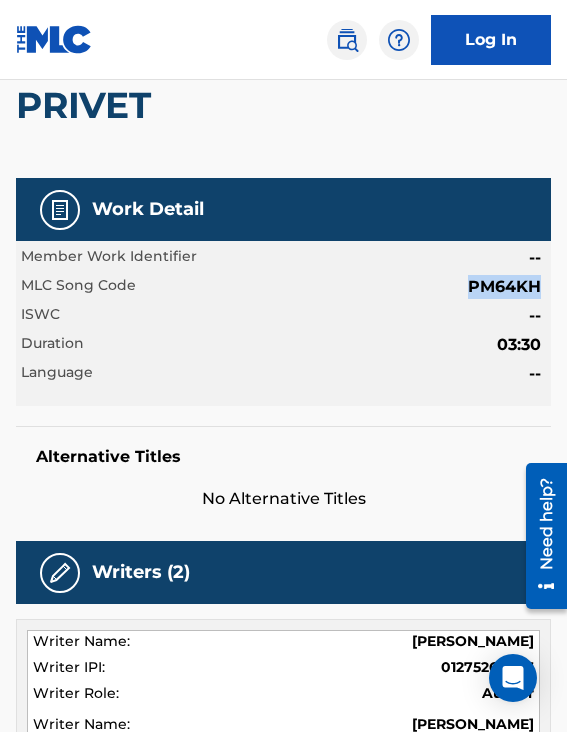 scroll, scrollTop: 105, scrollLeft: 0, axis: vertical 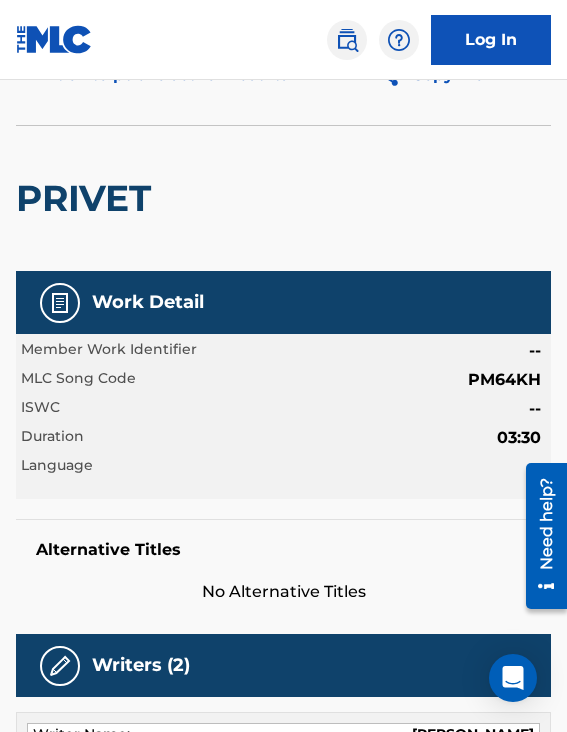 click on "PRIVET" at bounding box center [88, 198] 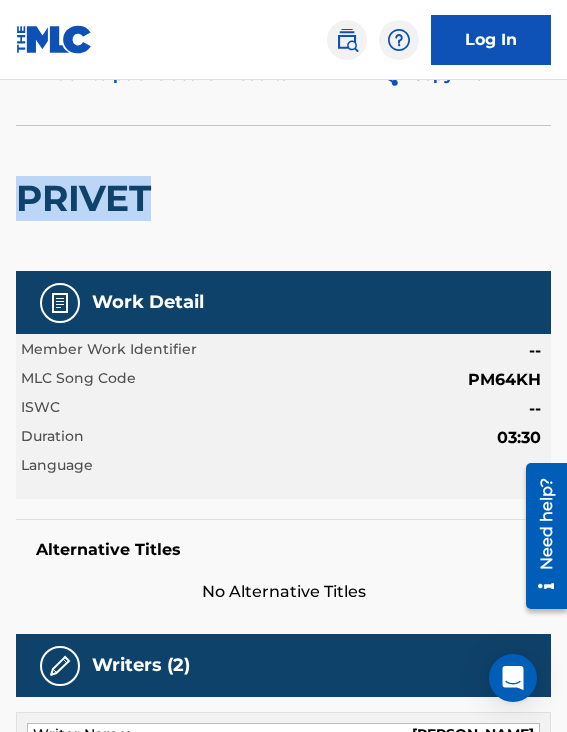 click on "PRIVET" at bounding box center [88, 198] 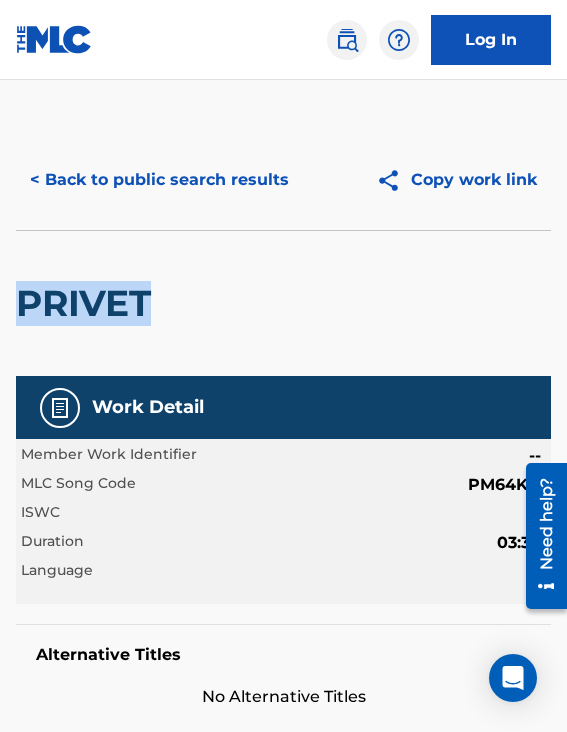 scroll, scrollTop: 0, scrollLeft: 0, axis: both 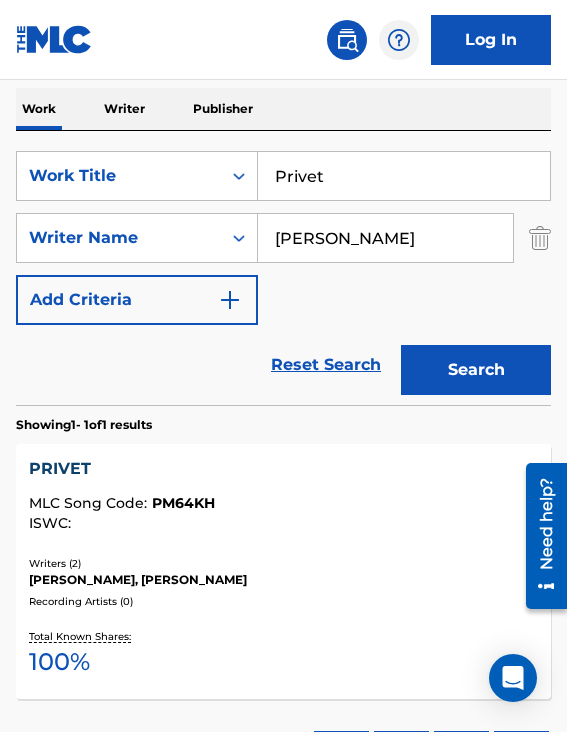 click on "Writer" at bounding box center (124, 109) 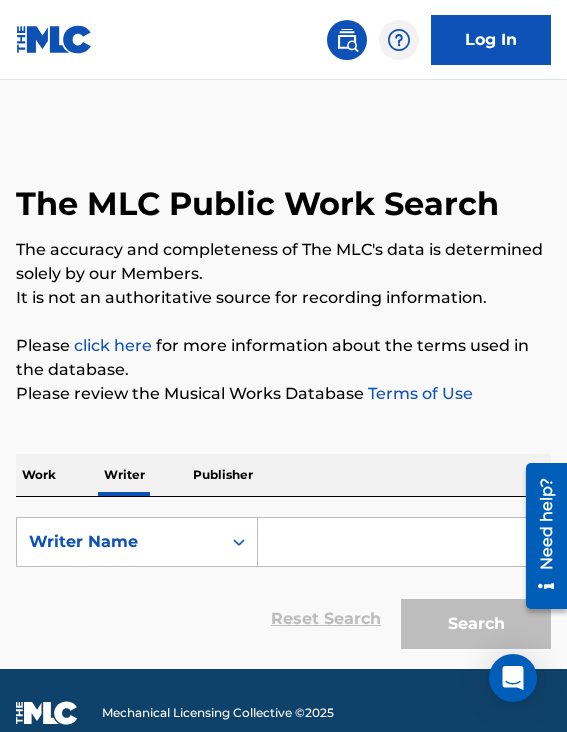 click at bounding box center [404, 542] 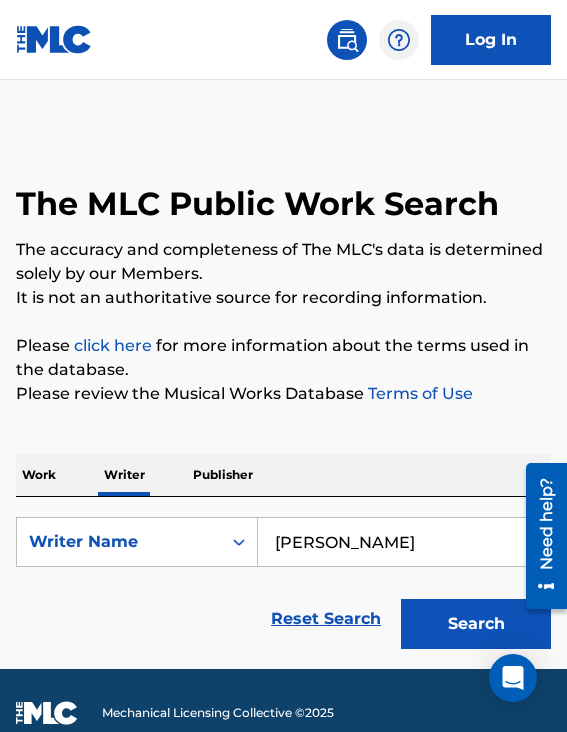 click on "Search" at bounding box center (476, 624) 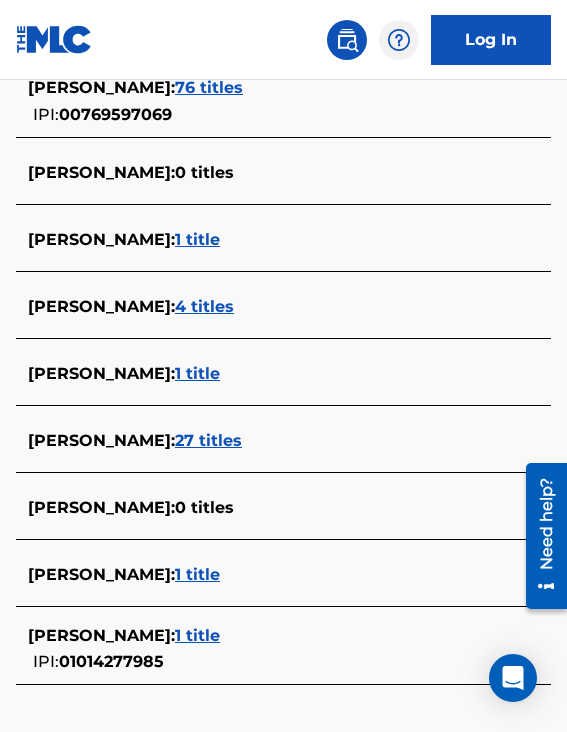 scroll, scrollTop: 756, scrollLeft: 0, axis: vertical 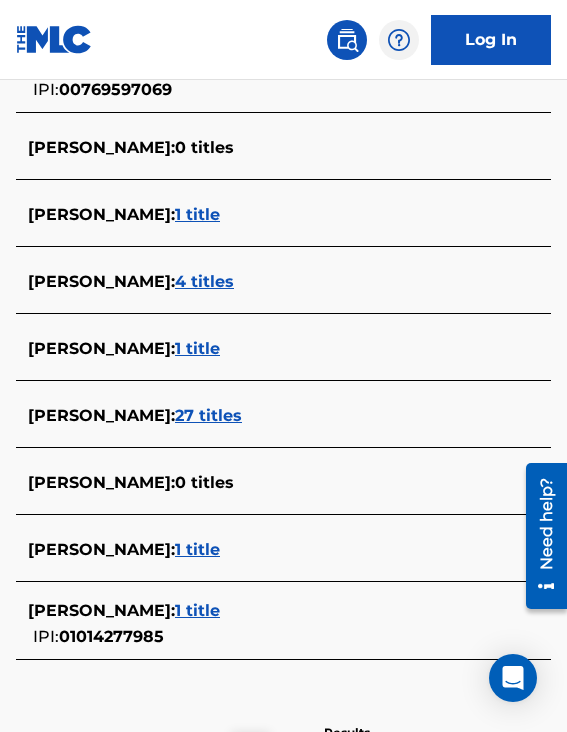 type on "Emmanuel Strickland" 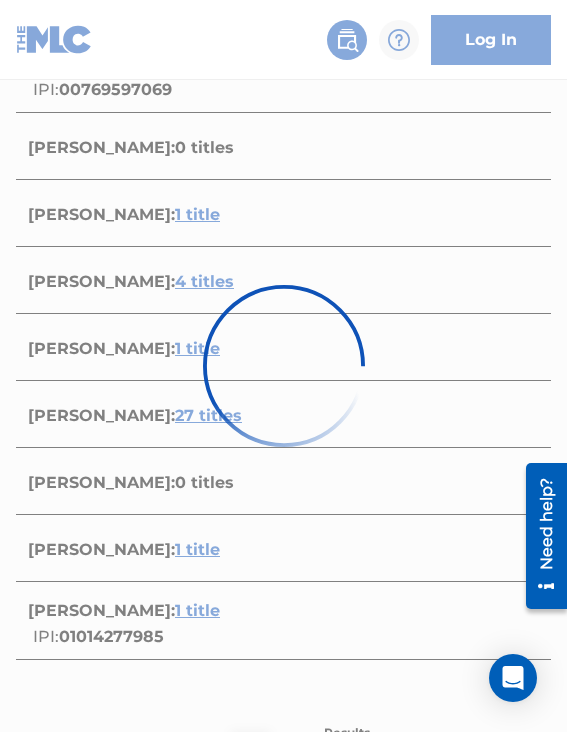 scroll, scrollTop: 604, scrollLeft: 0, axis: vertical 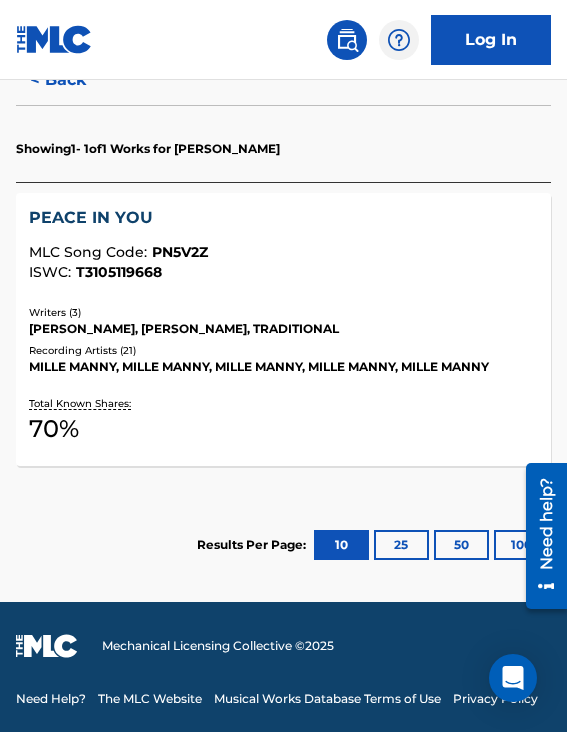 click on "PEACE IN YOU MLC Song Code : PN5V2Z ISWC : T3105119668 Writers ( 3 ) JAYLON MCCARLEY, EMMANUEL STRICKLAND, TRADITIONAL Recording Artists ( 21 ) MILLE MANNY, MILLE MANNY, MILLE MANNY, MILLE MANNY, MILLE MANNY Total Known Shares: 70 %" at bounding box center (283, 329) 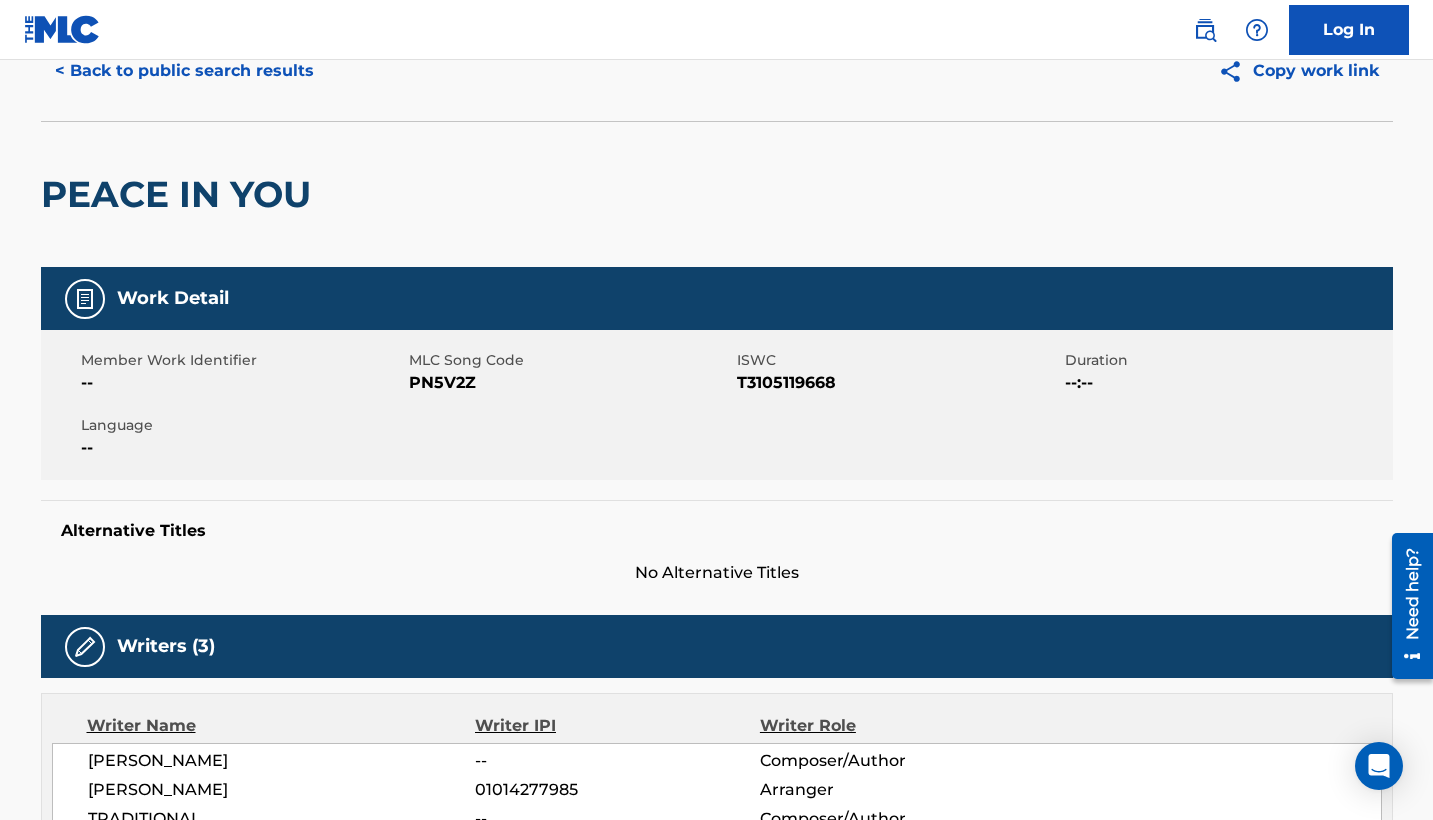 scroll, scrollTop: 88, scrollLeft: 0, axis: vertical 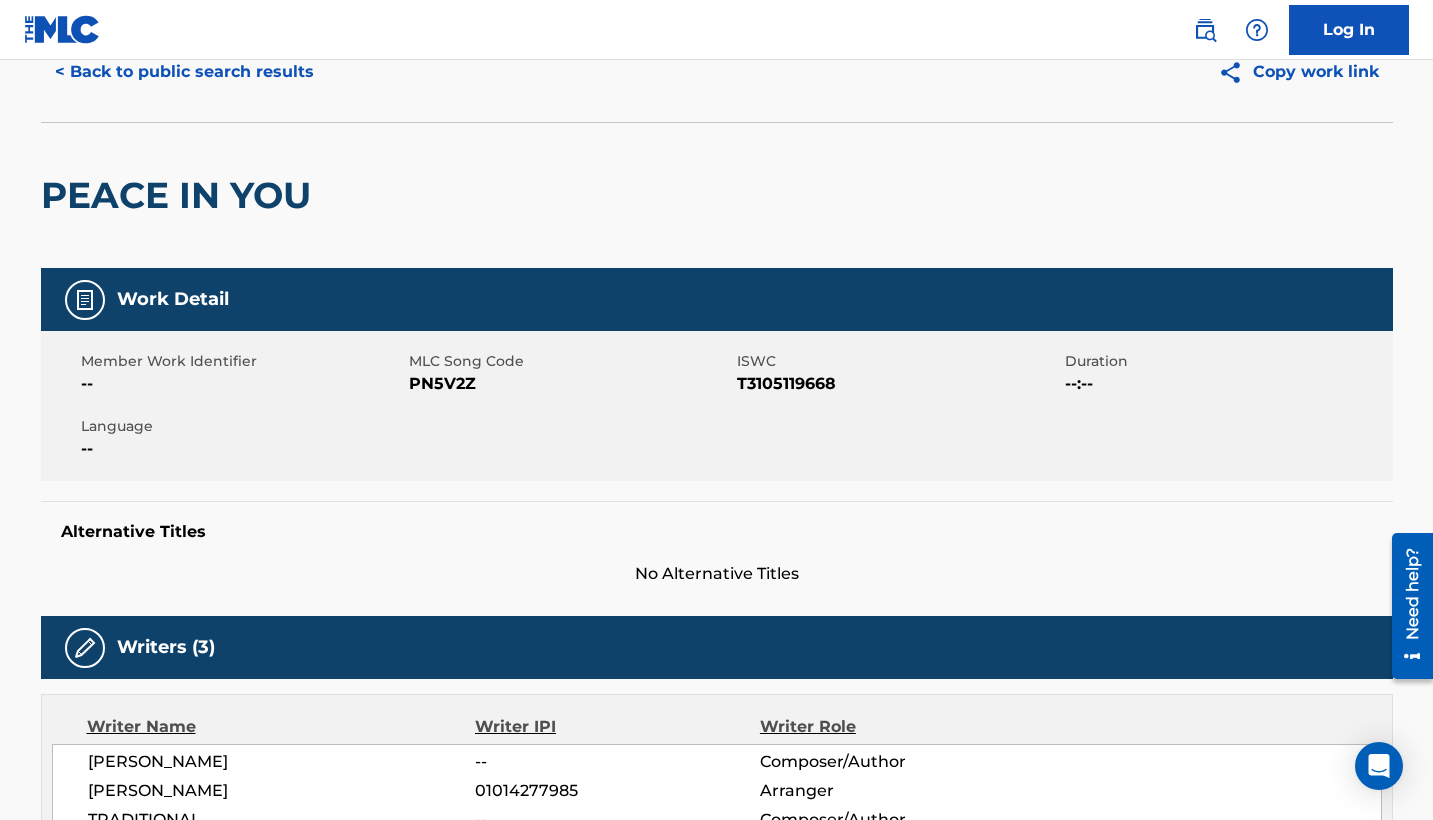 click on "< Back to public search results" at bounding box center (184, 72) 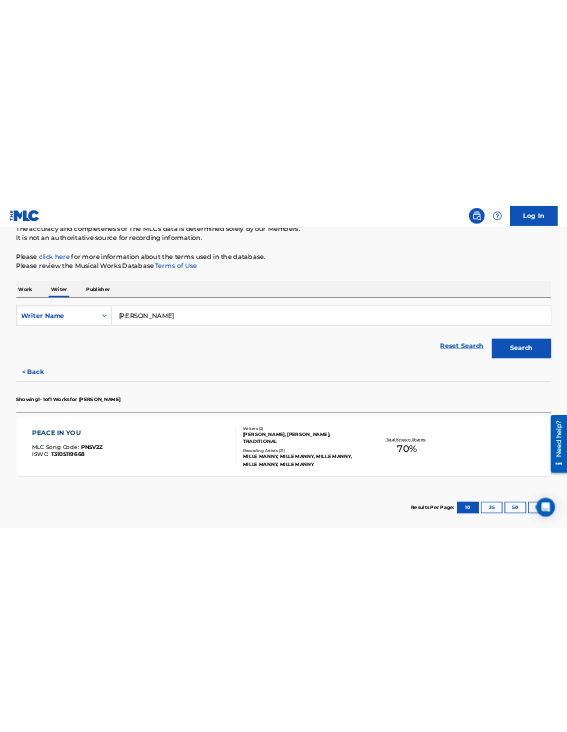 scroll, scrollTop: 264, scrollLeft: 0, axis: vertical 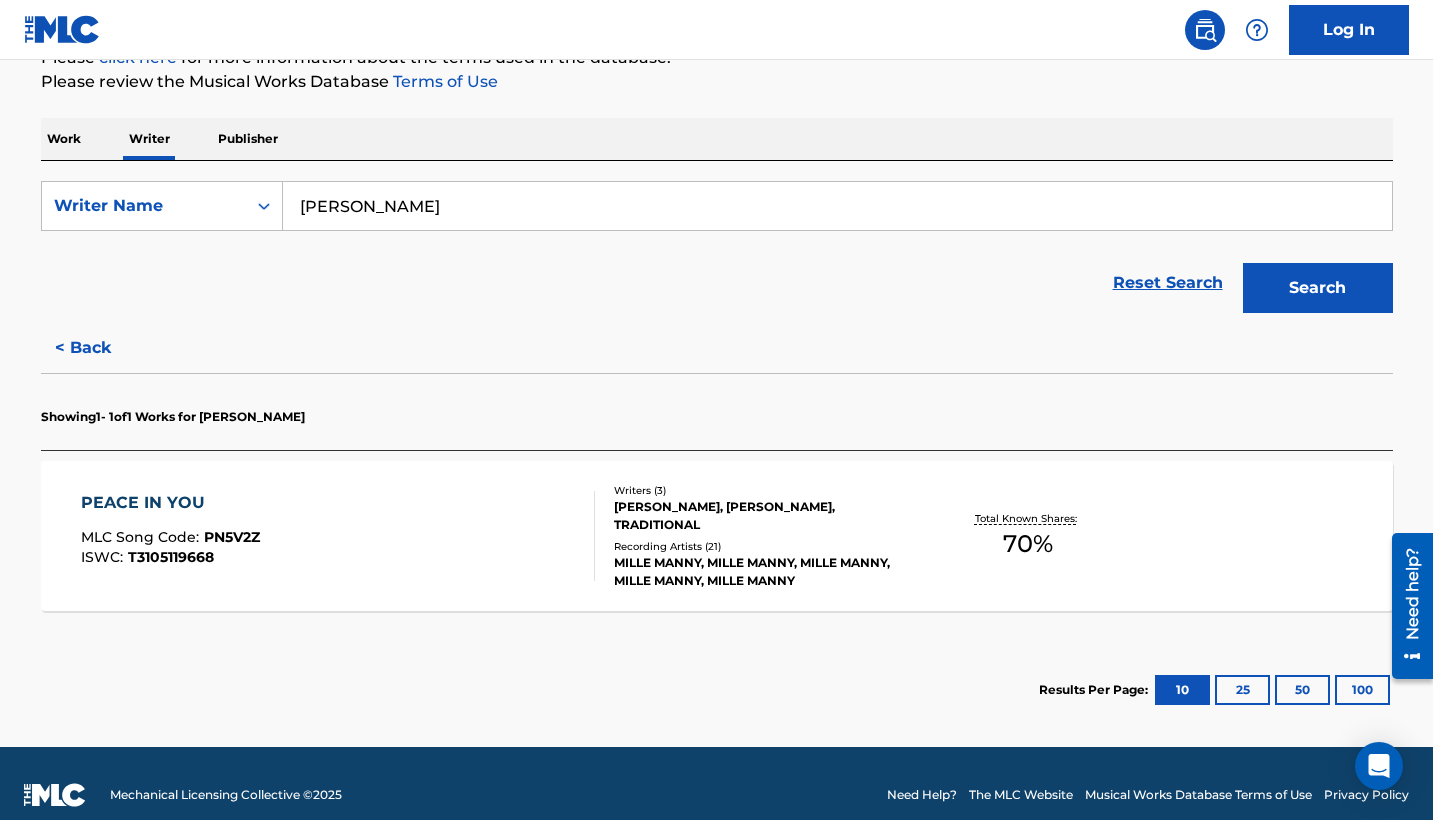 click on "Showing  1  -   1  of  1   Works for EMMANUEL STRICKLAND" at bounding box center (717, 411) 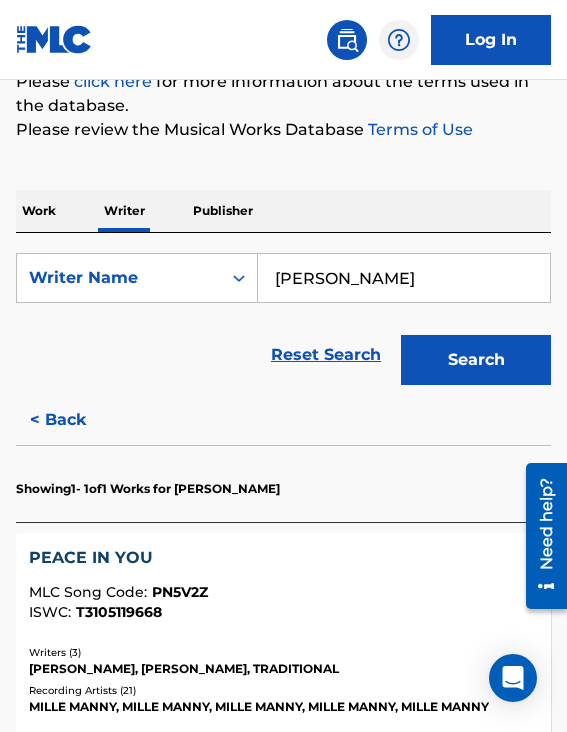 click on "Work" at bounding box center (39, 211) 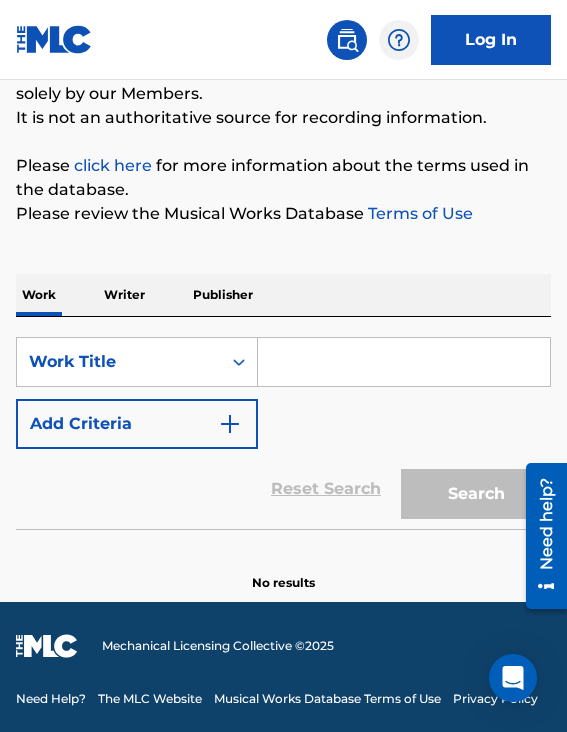 scroll, scrollTop: 0, scrollLeft: 0, axis: both 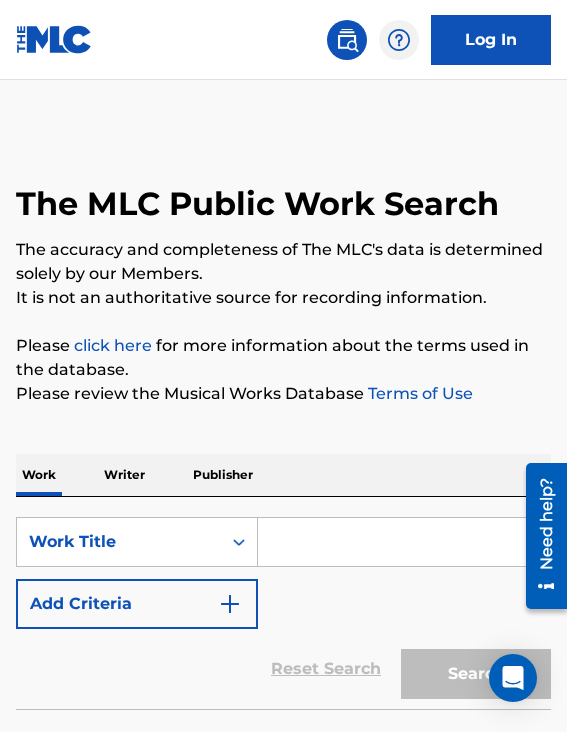click at bounding box center [404, 542] 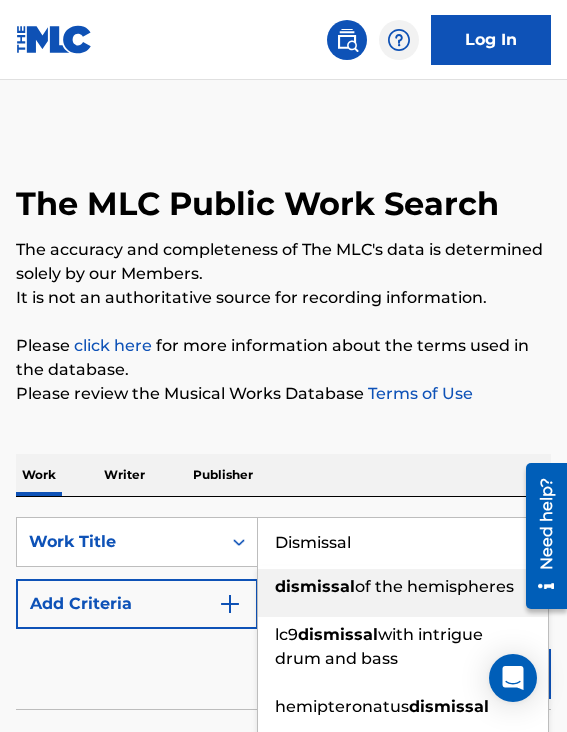 type on "Dismissal" 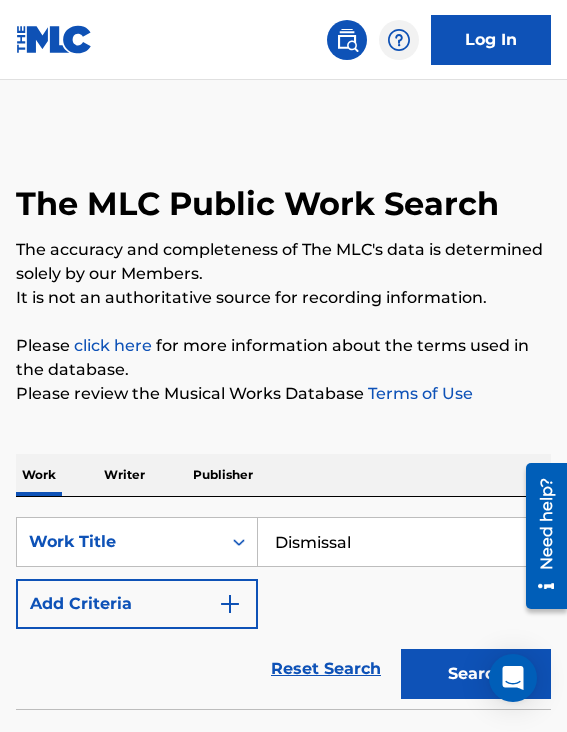 click on "Add Criteria" at bounding box center [137, 604] 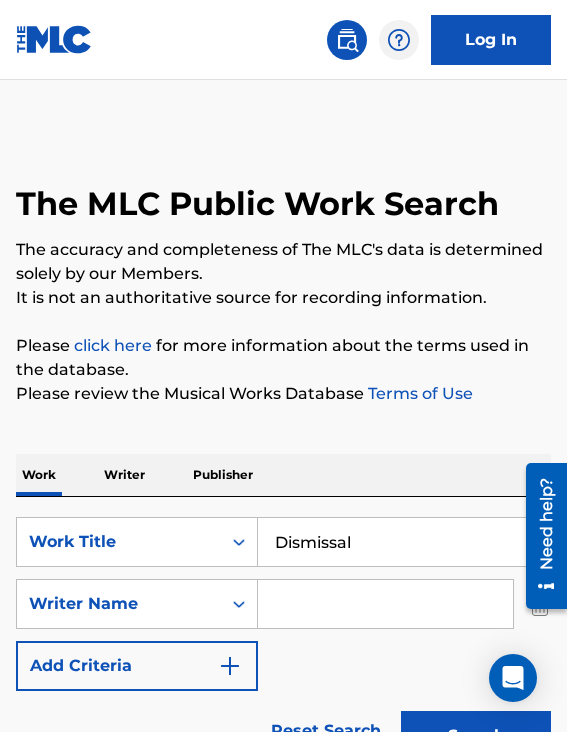 click at bounding box center (385, 604) 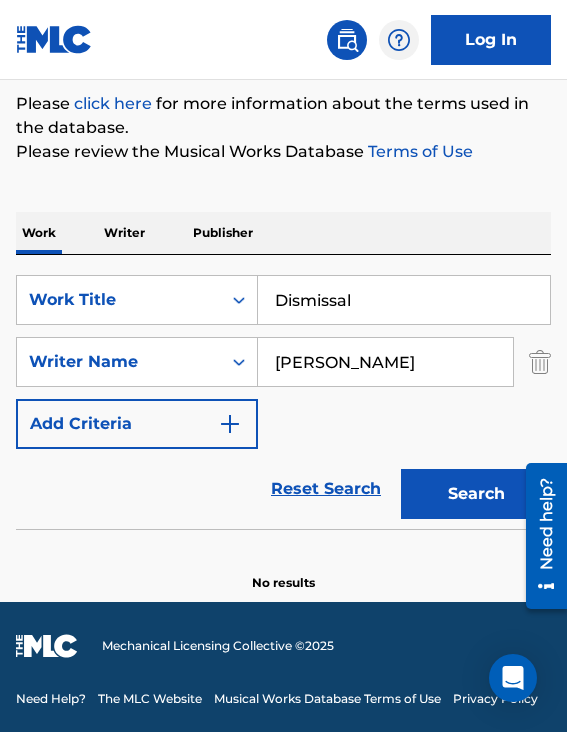 scroll, scrollTop: 242, scrollLeft: 0, axis: vertical 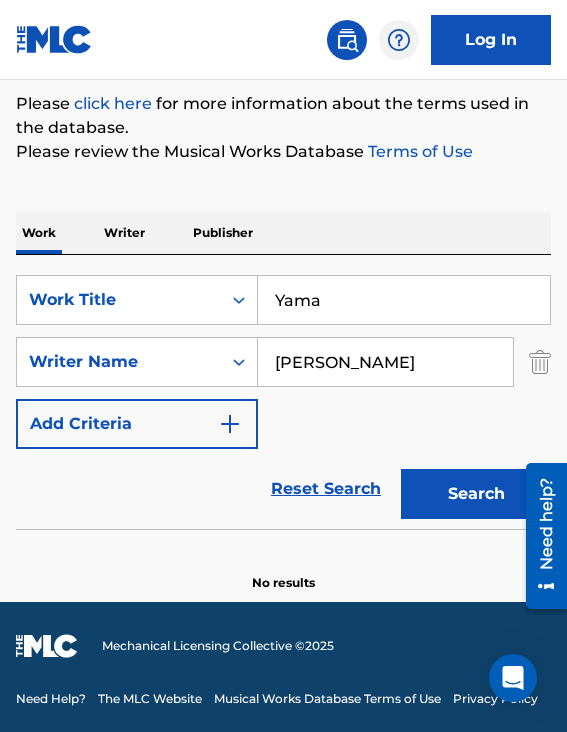 click on "Work Writer Publisher" at bounding box center [283, 233] 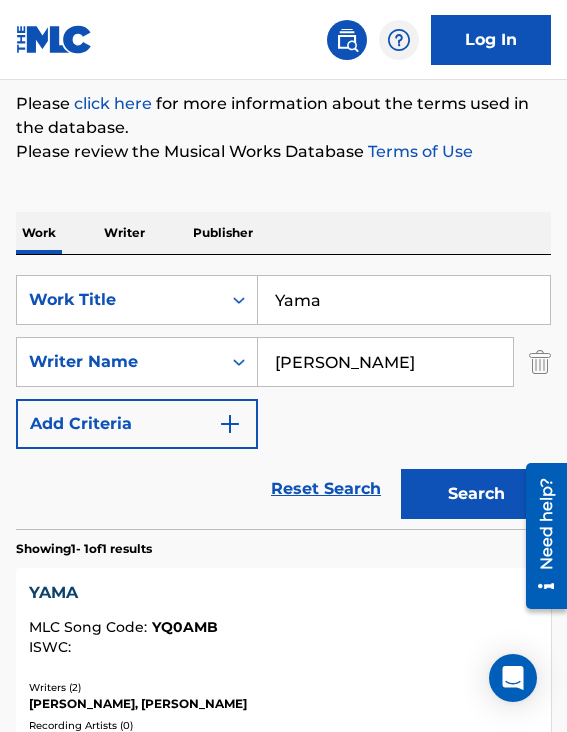 click on "Yama" at bounding box center (404, 300) 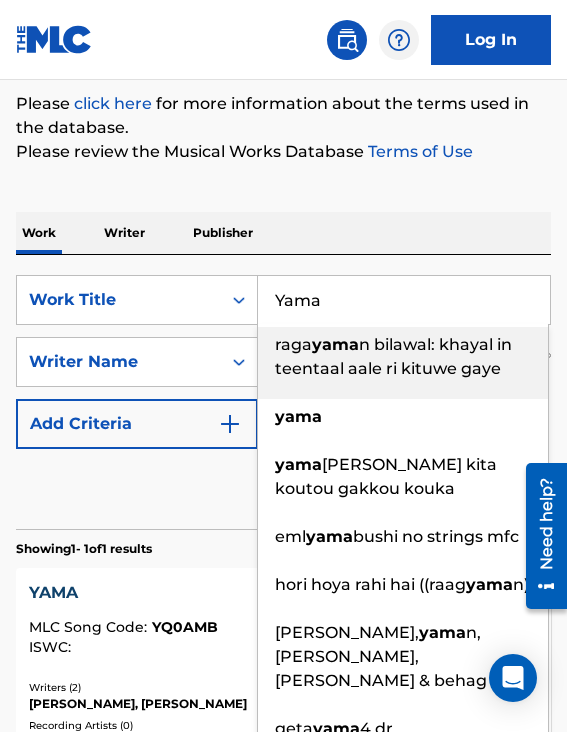 click on "Yama" at bounding box center [404, 300] 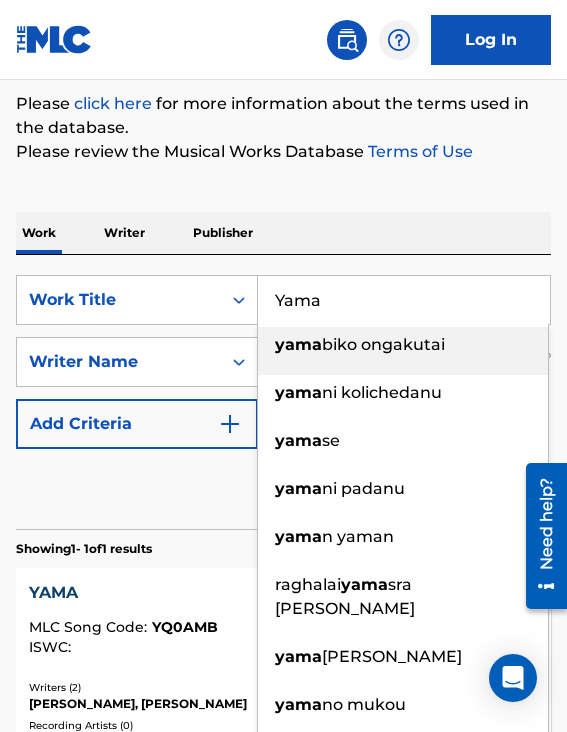 paste on "Last Day / New Day" 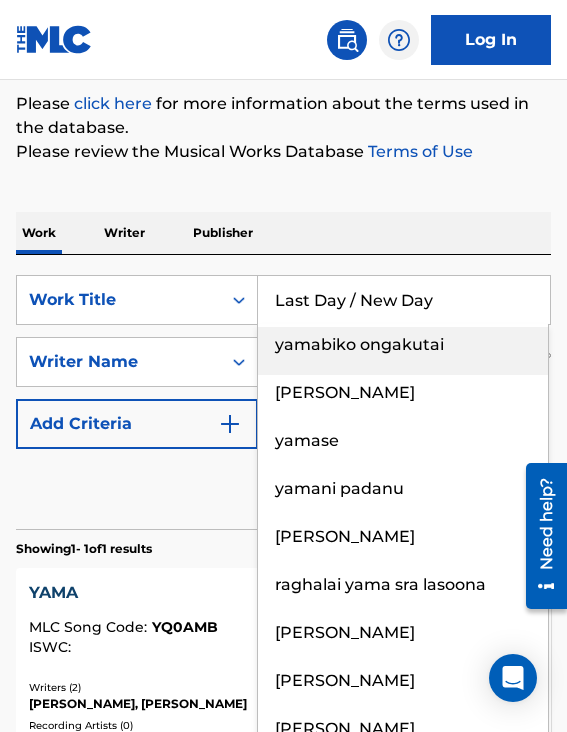 click on "Work Writer Publisher" at bounding box center (283, 233) 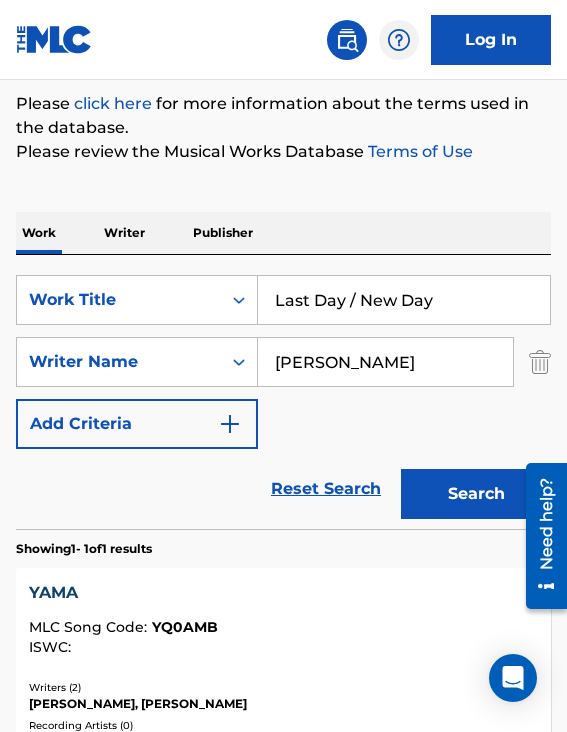 click on "Search" at bounding box center [476, 494] 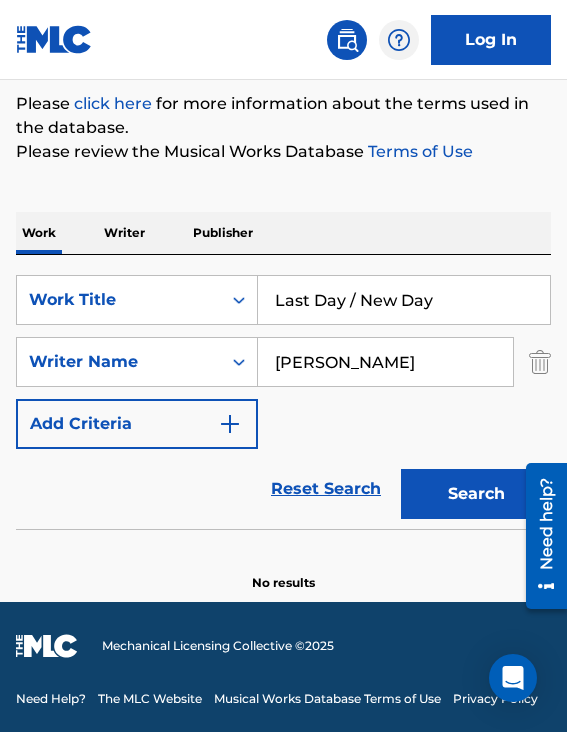 drag, startPoint x: 349, startPoint y: 293, endPoint x: 461, endPoint y: 298, distance: 112.11155 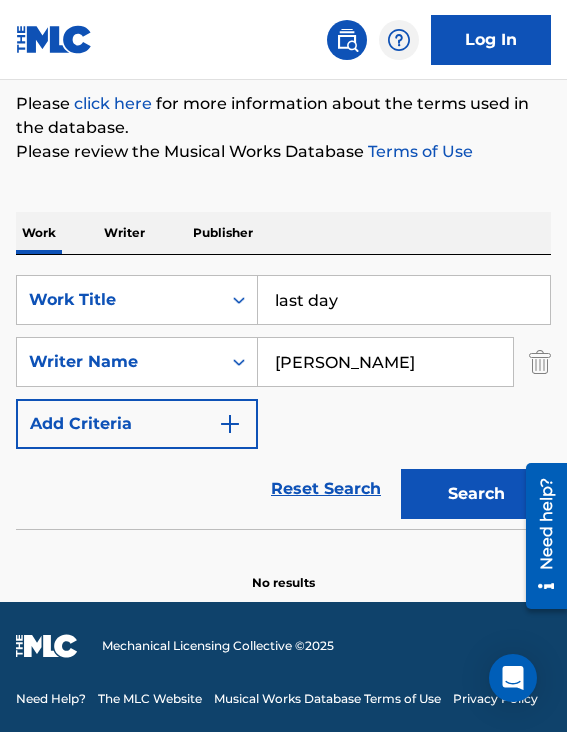 click on "SearchWithCriteria46346928-3e60-4af6-a294-0639bcbda5b7 Work Title last day SearchWithCriteria4fde9f6f-947e-4f9f-9777-3bba55ebbbc5 Writer Name Anastasia Kreslina Add Criteria Reset Search Search" at bounding box center (283, 392) 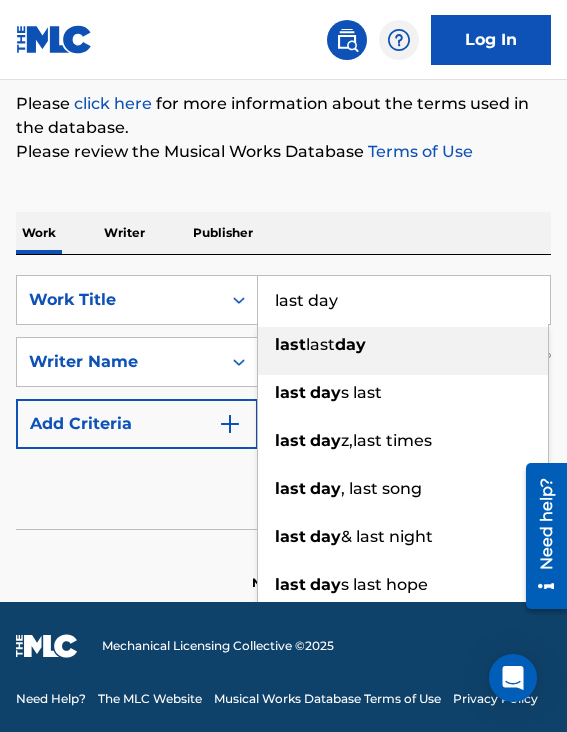 click on "last day" at bounding box center [404, 300] 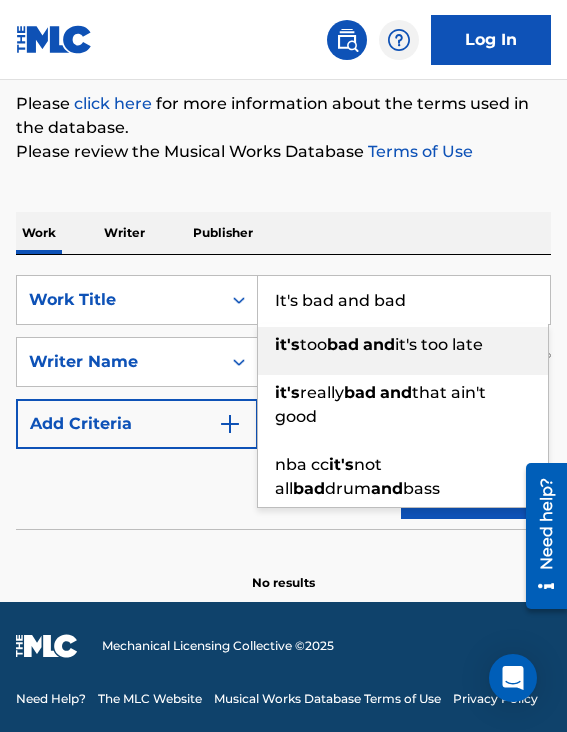 click on "Work Writer Publisher" at bounding box center (283, 233) 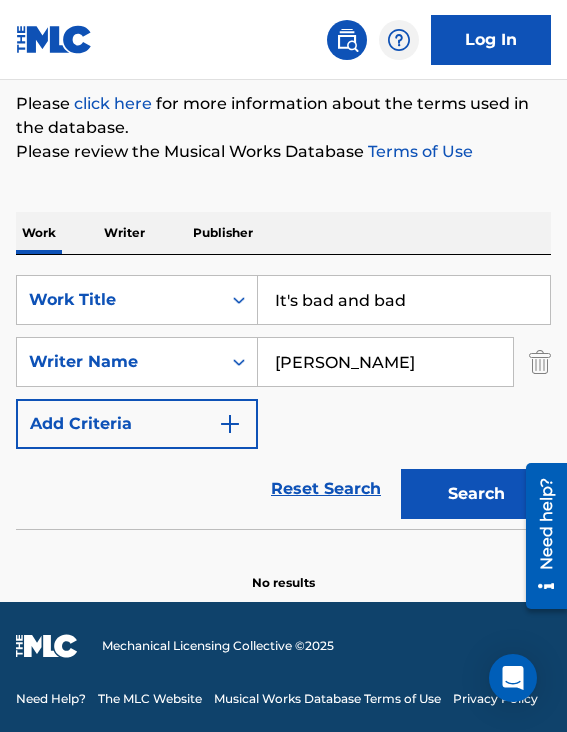 click on "Search" at bounding box center [476, 494] 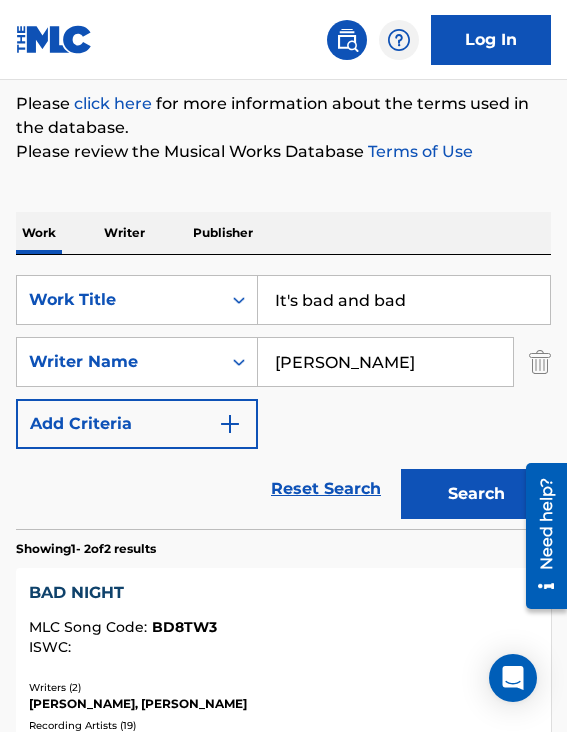 click on "It's bad and bad" at bounding box center (404, 300) 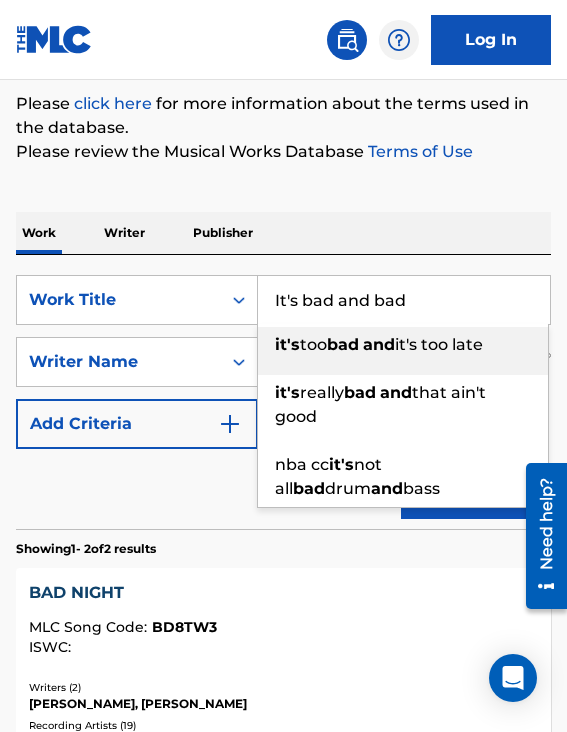 click on "It's bad and bad" at bounding box center (404, 300) 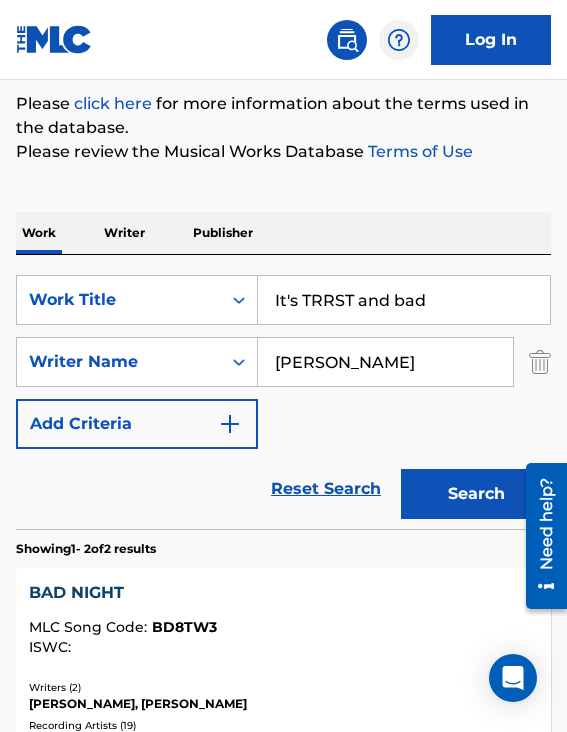 click on "It's TRRST and bad" at bounding box center [404, 300] 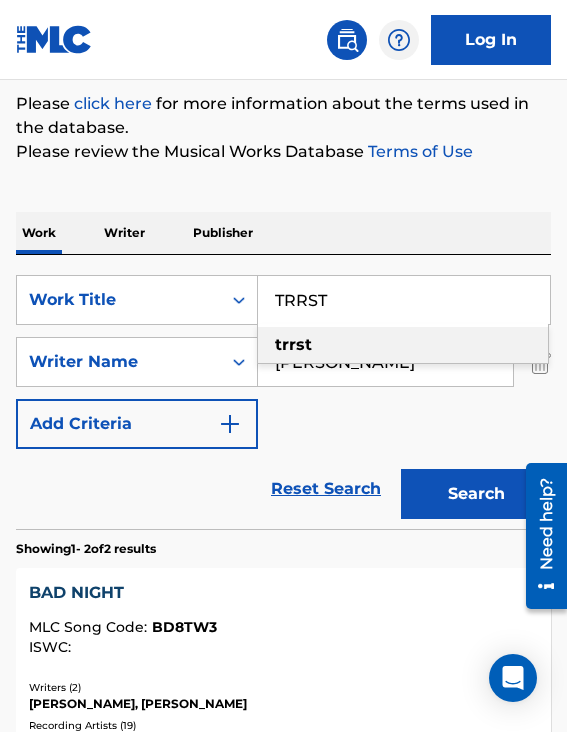 type on "TRRST" 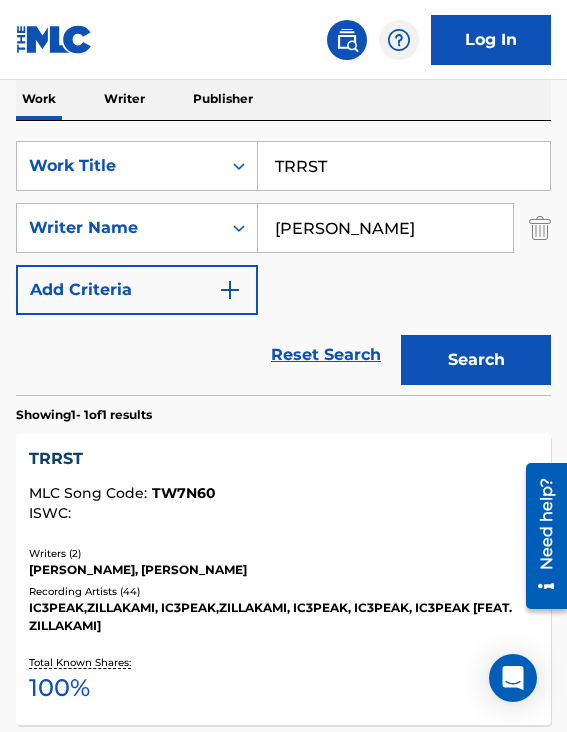 scroll, scrollTop: 542, scrollLeft: 0, axis: vertical 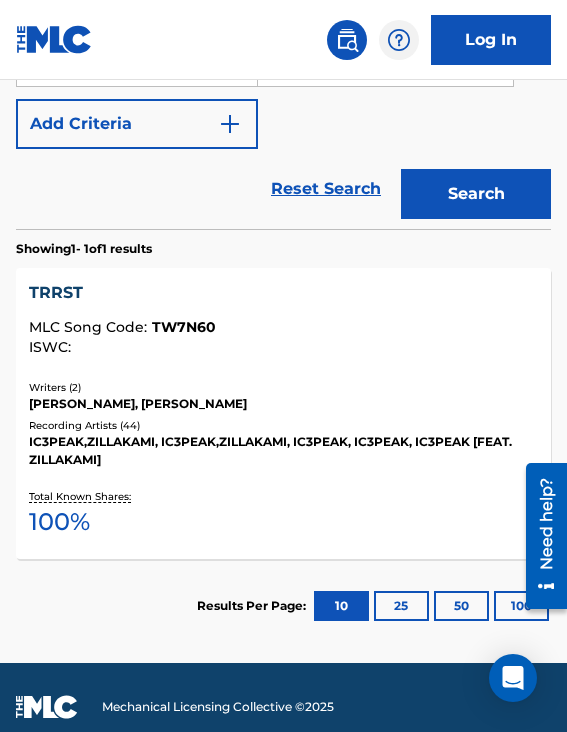 click on "ISWC :" at bounding box center [283, 347] 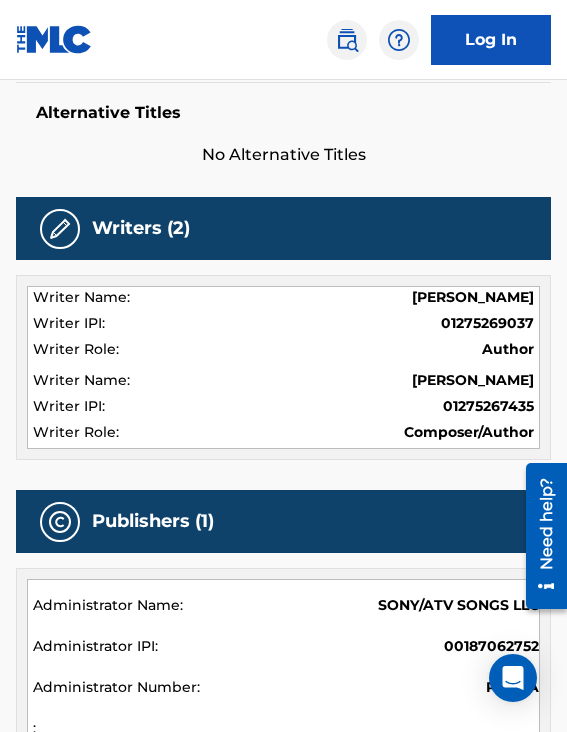 scroll, scrollTop: 0, scrollLeft: 0, axis: both 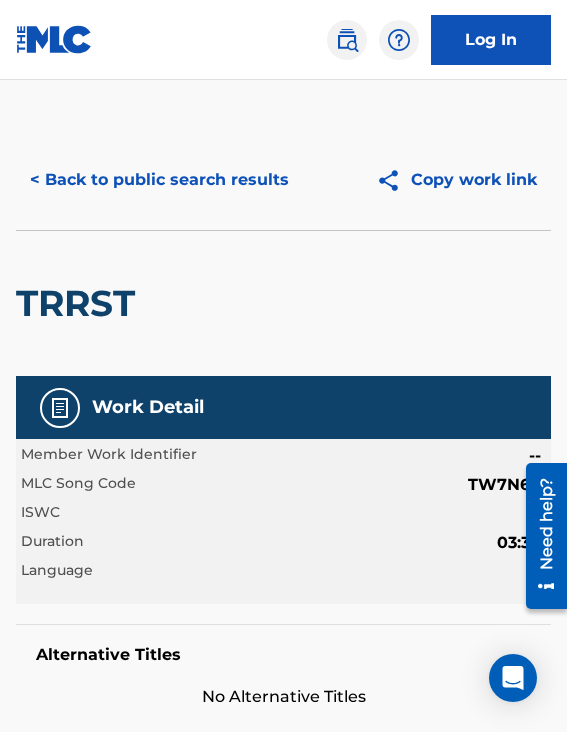 click on "TW7N60" at bounding box center (504, 485) 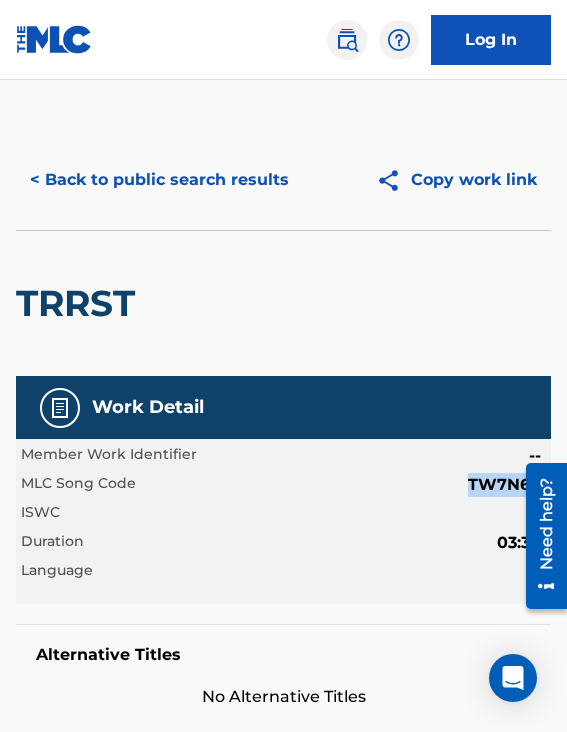 click on "TW7N60" at bounding box center (504, 485) 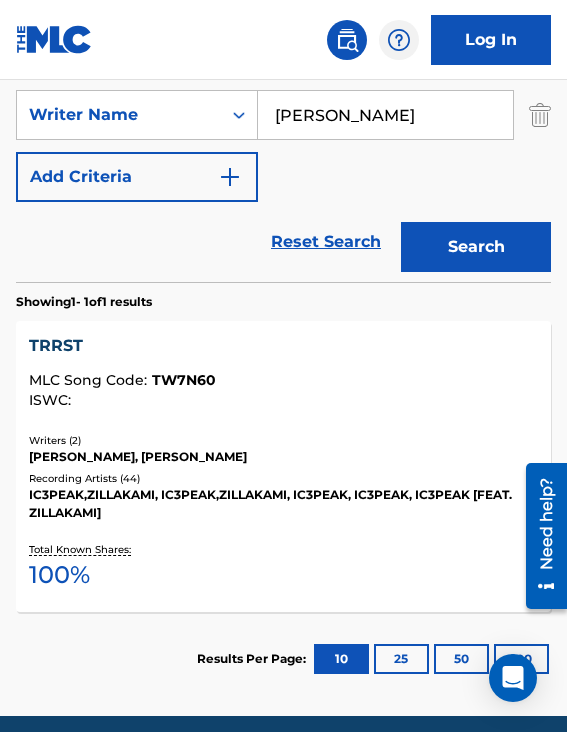 click on "[PERSON_NAME]" at bounding box center (385, 115) 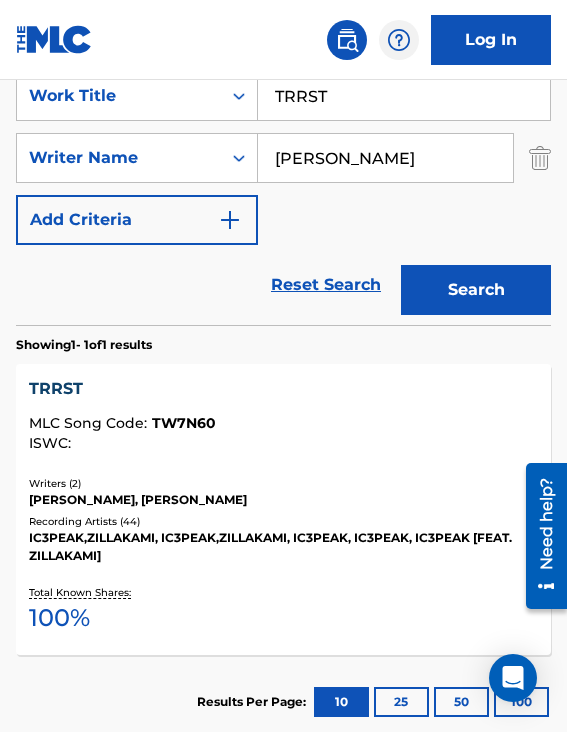 scroll, scrollTop: 442, scrollLeft: 0, axis: vertical 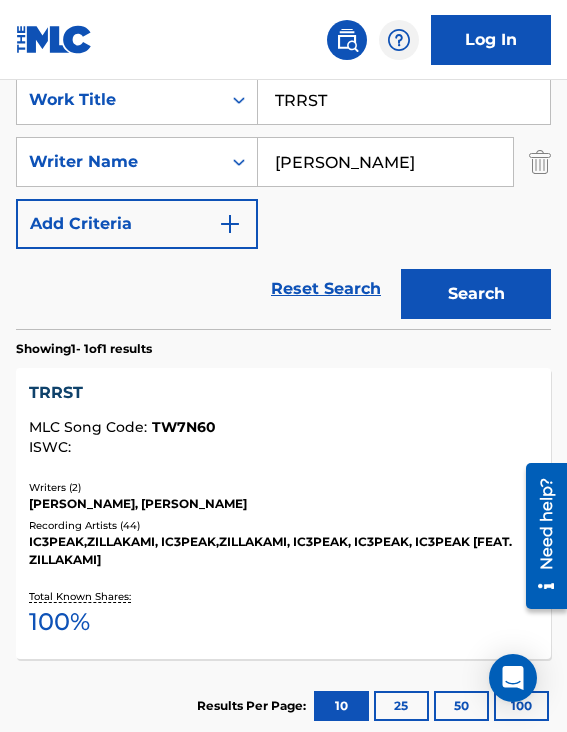 click on "TRRST" at bounding box center (404, 100) 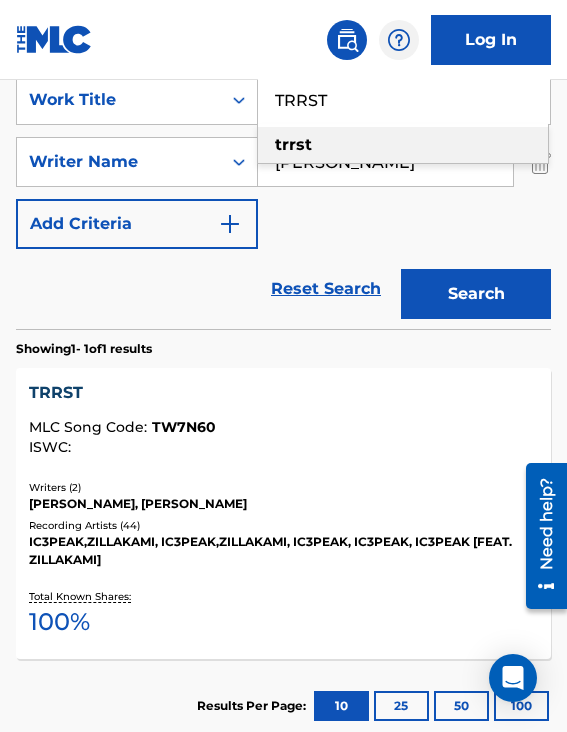 paste on "6:33 am" 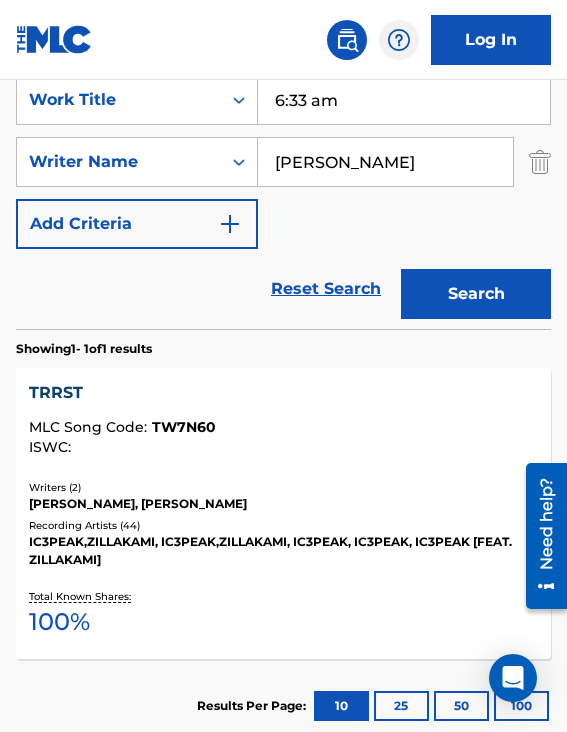type on "6:33 am" 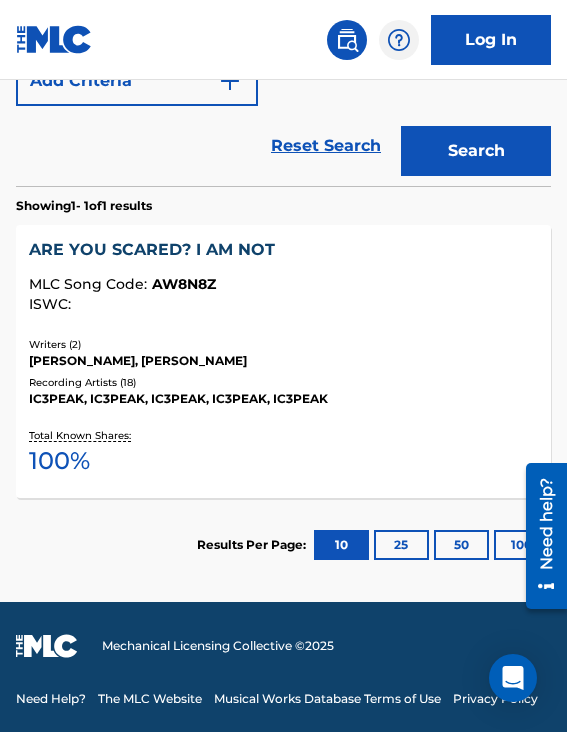 scroll, scrollTop: 475, scrollLeft: 0, axis: vertical 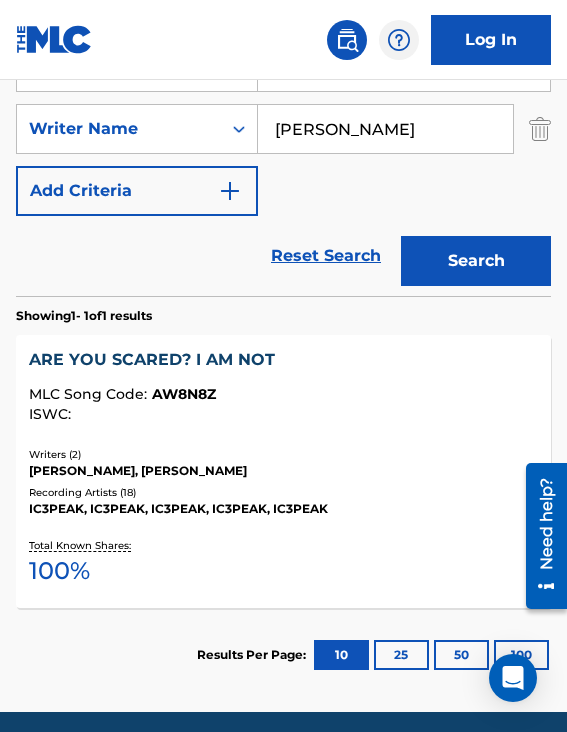 click on "[PERSON_NAME]" at bounding box center [385, 129] 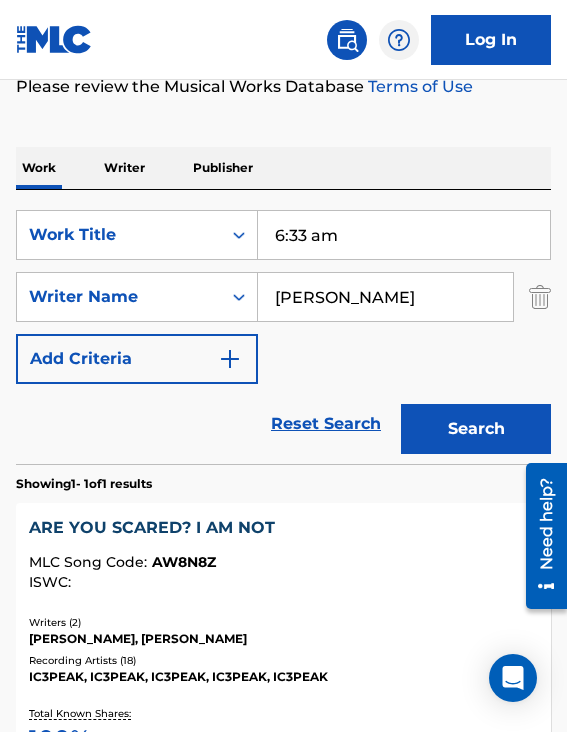 scroll, scrollTop: 242, scrollLeft: 0, axis: vertical 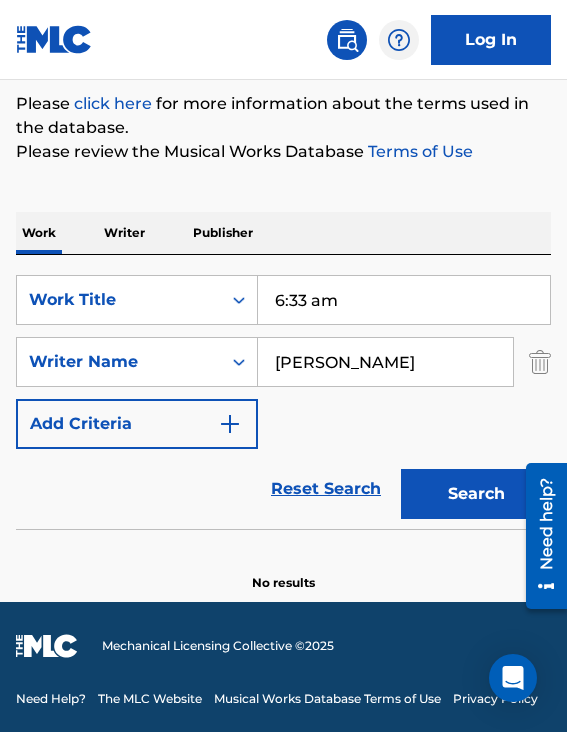click on "6:33 am" at bounding box center (404, 300) 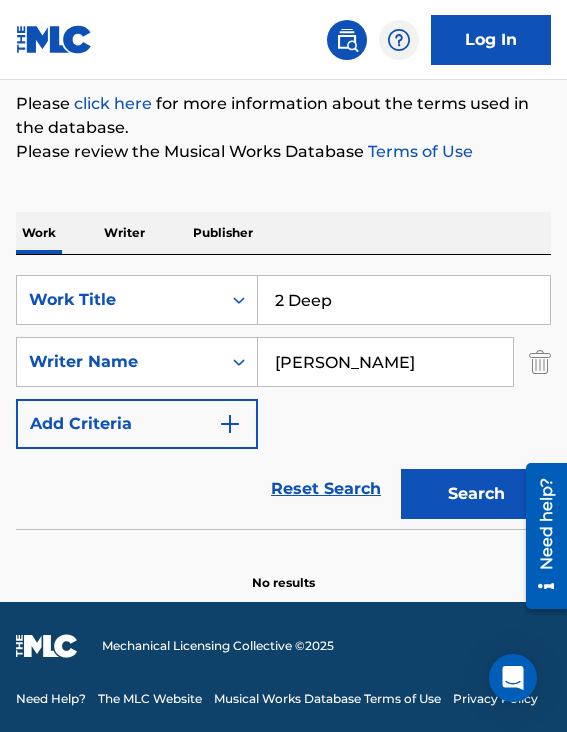 click on "Work Writer Publisher" at bounding box center (283, 233) 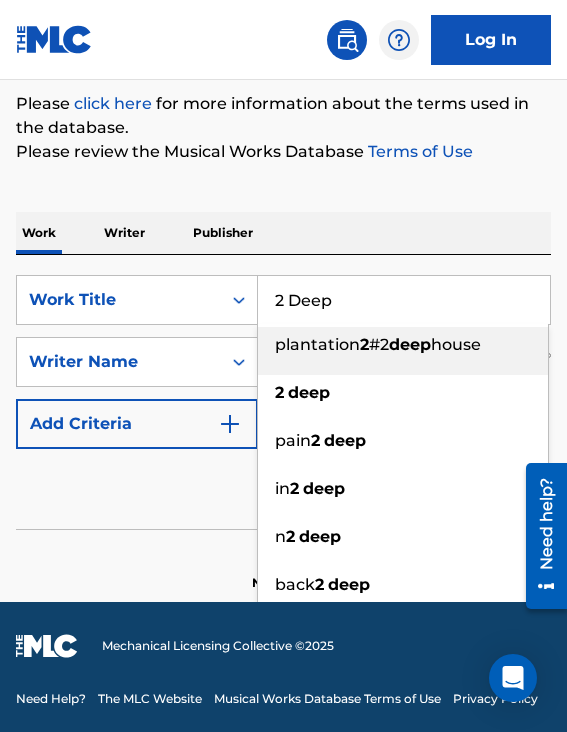 click on "2 Deep" at bounding box center [404, 300] 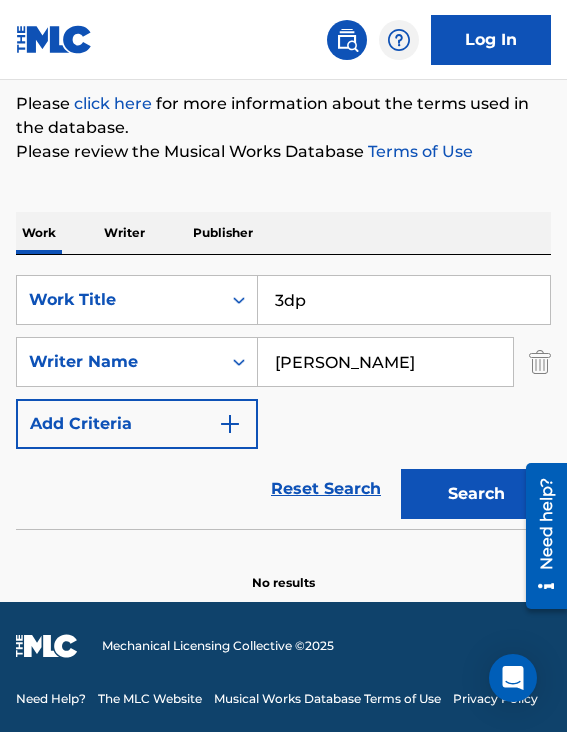 click on "Work Writer Publisher" at bounding box center [283, 233] 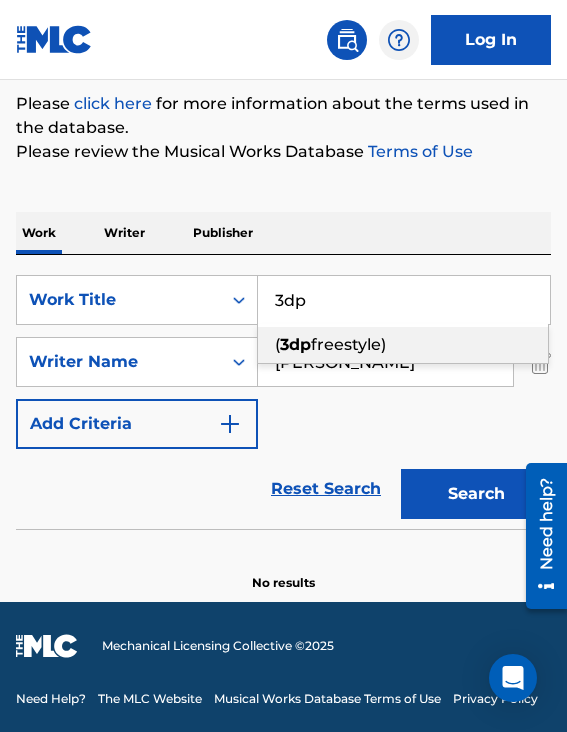 paste on "62'S" 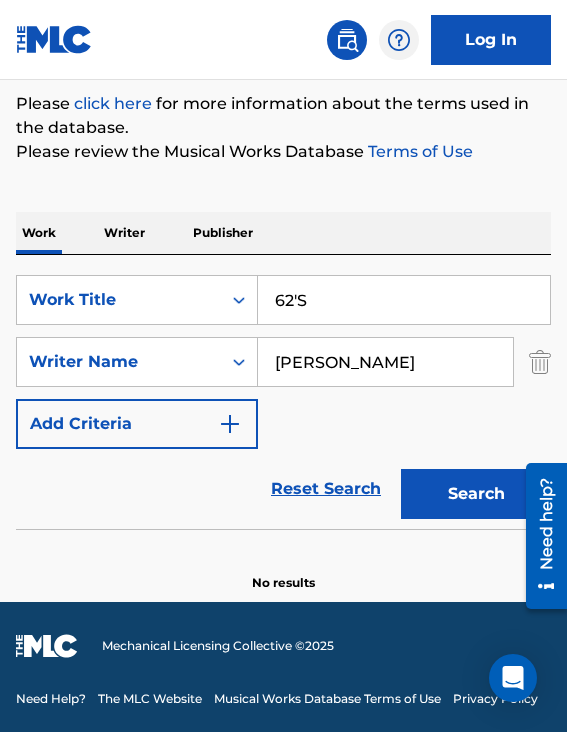 type on "62'S" 